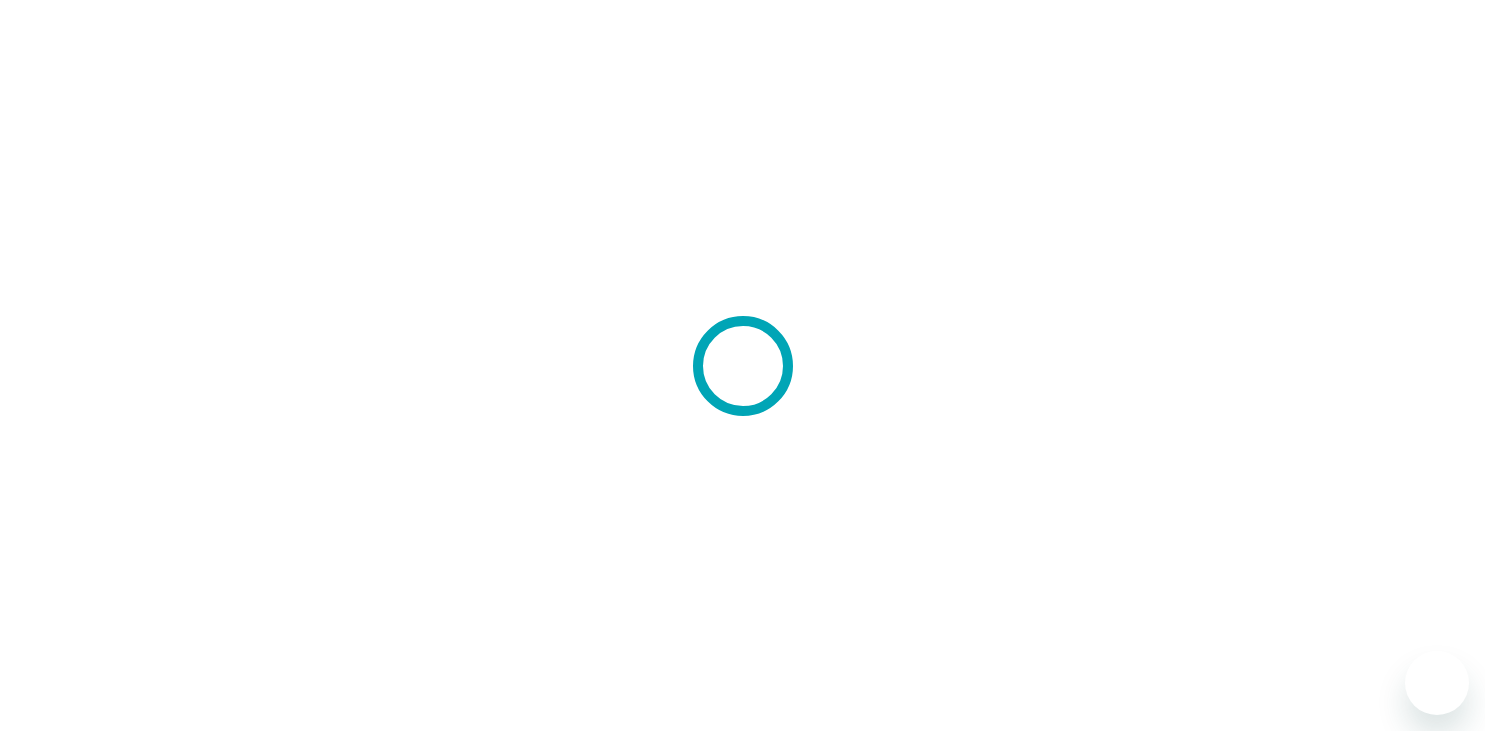 scroll, scrollTop: 0, scrollLeft: 0, axis: both 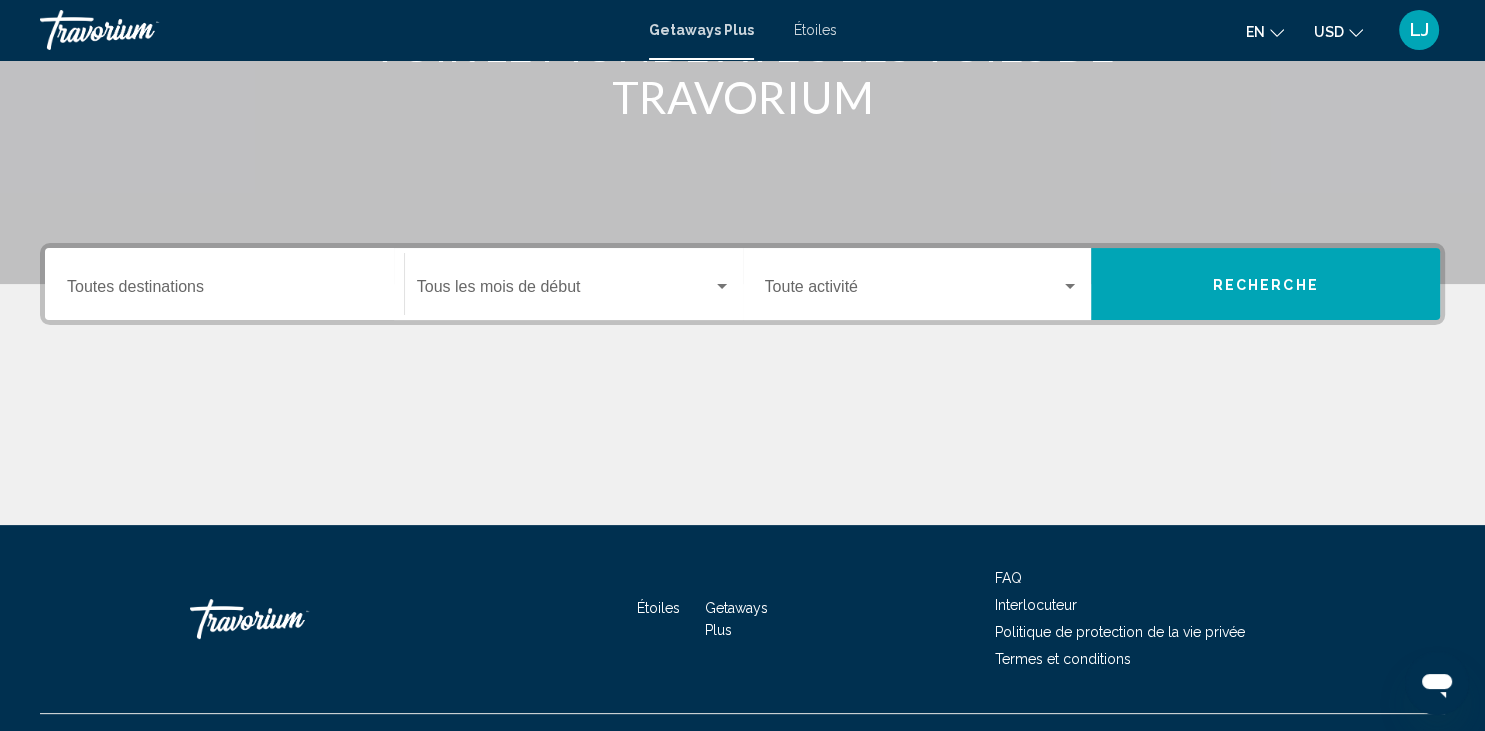 click on "Destination Toutes destinations" at bounding box center [224, 284] 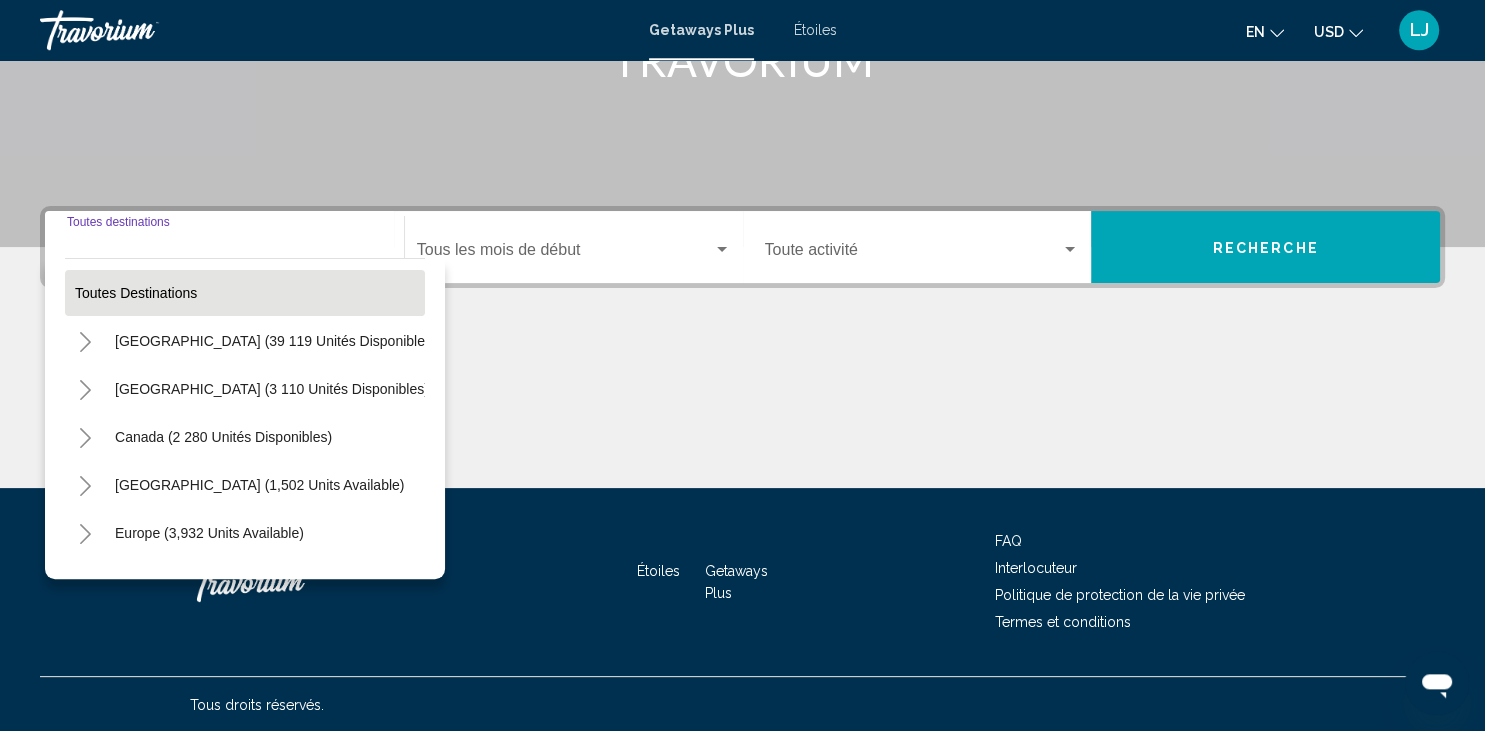 scroll, scrollTop: 354, scrollLeft: 0, axis: vertical 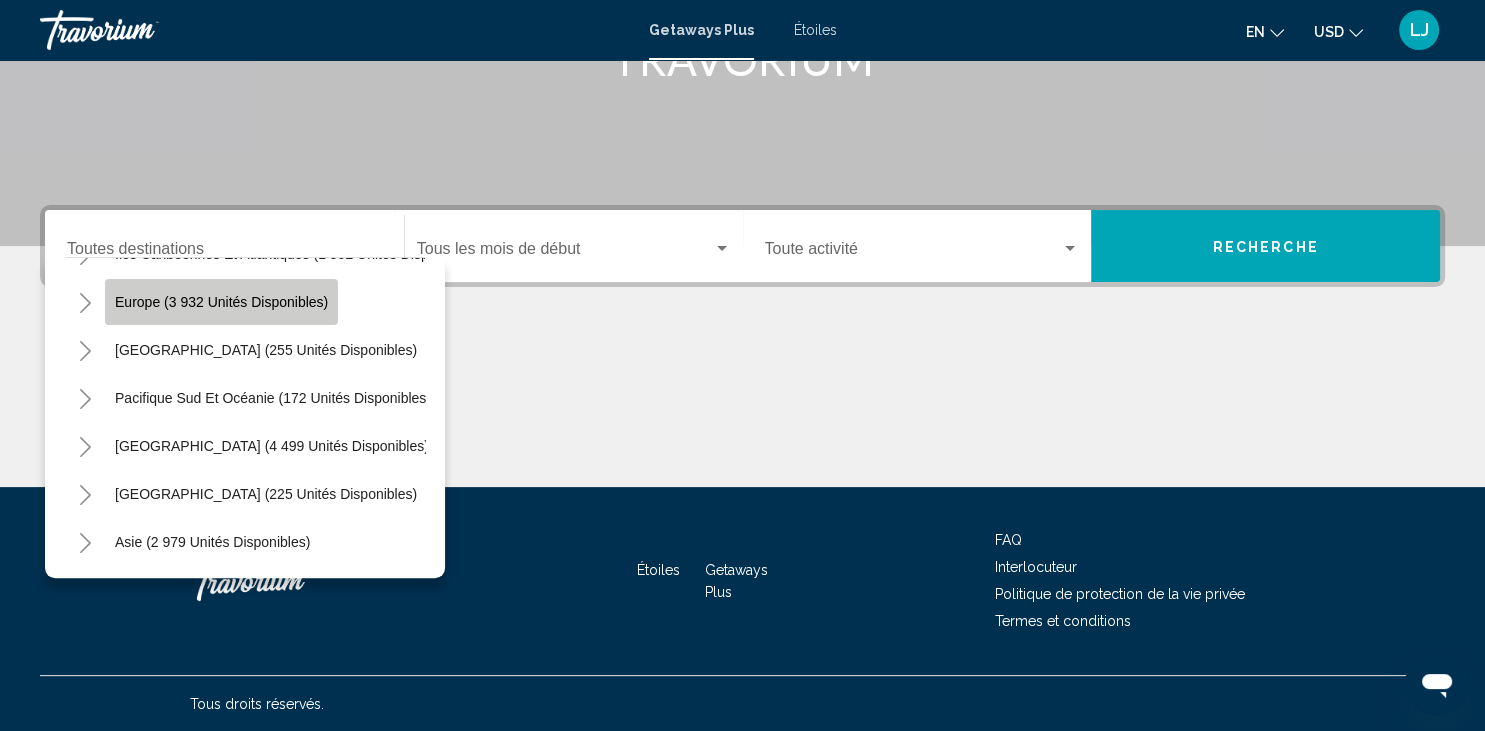 click on "Europe (3 932 unités disponibles)" 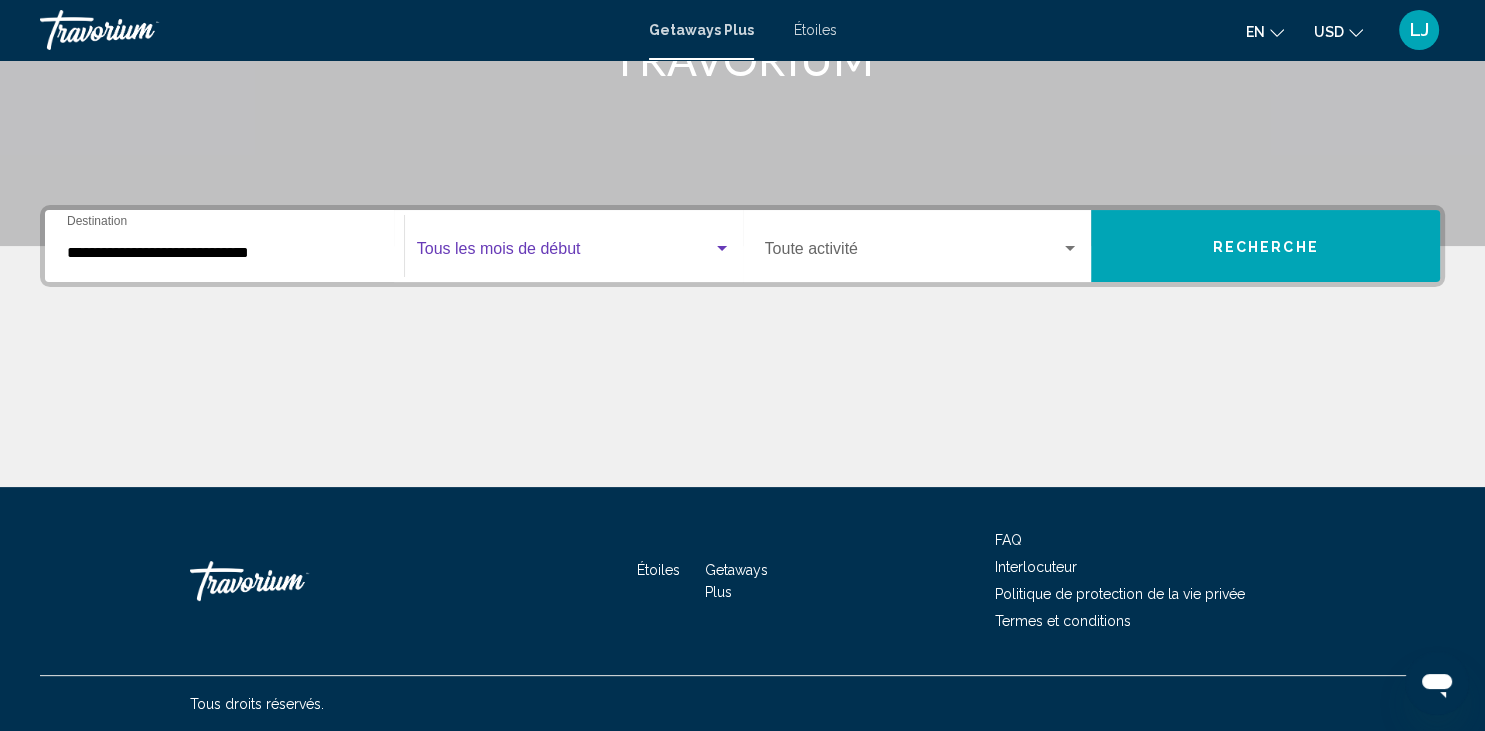 click at bounding box center (565, 253) 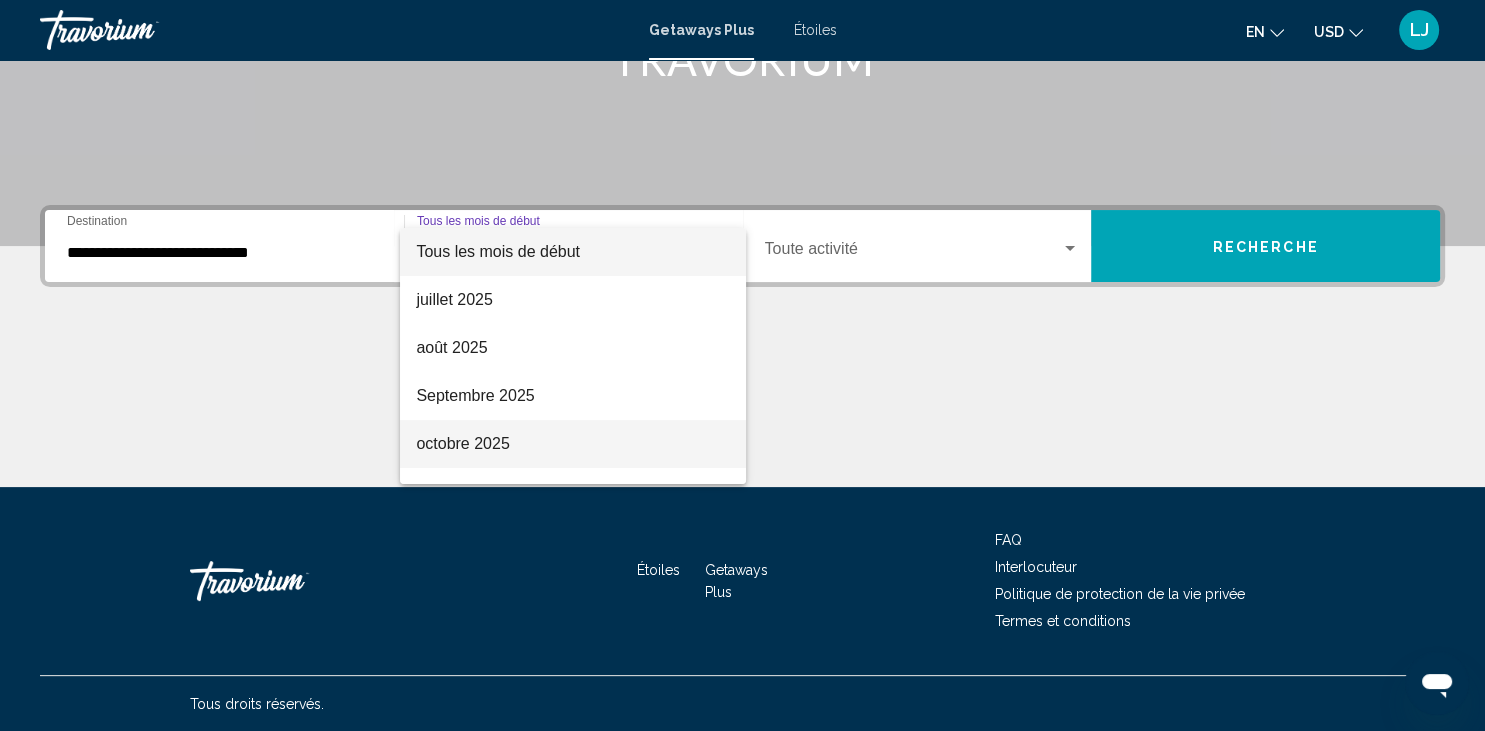 click on "octobre 2025" at bounding box center (573, 444) 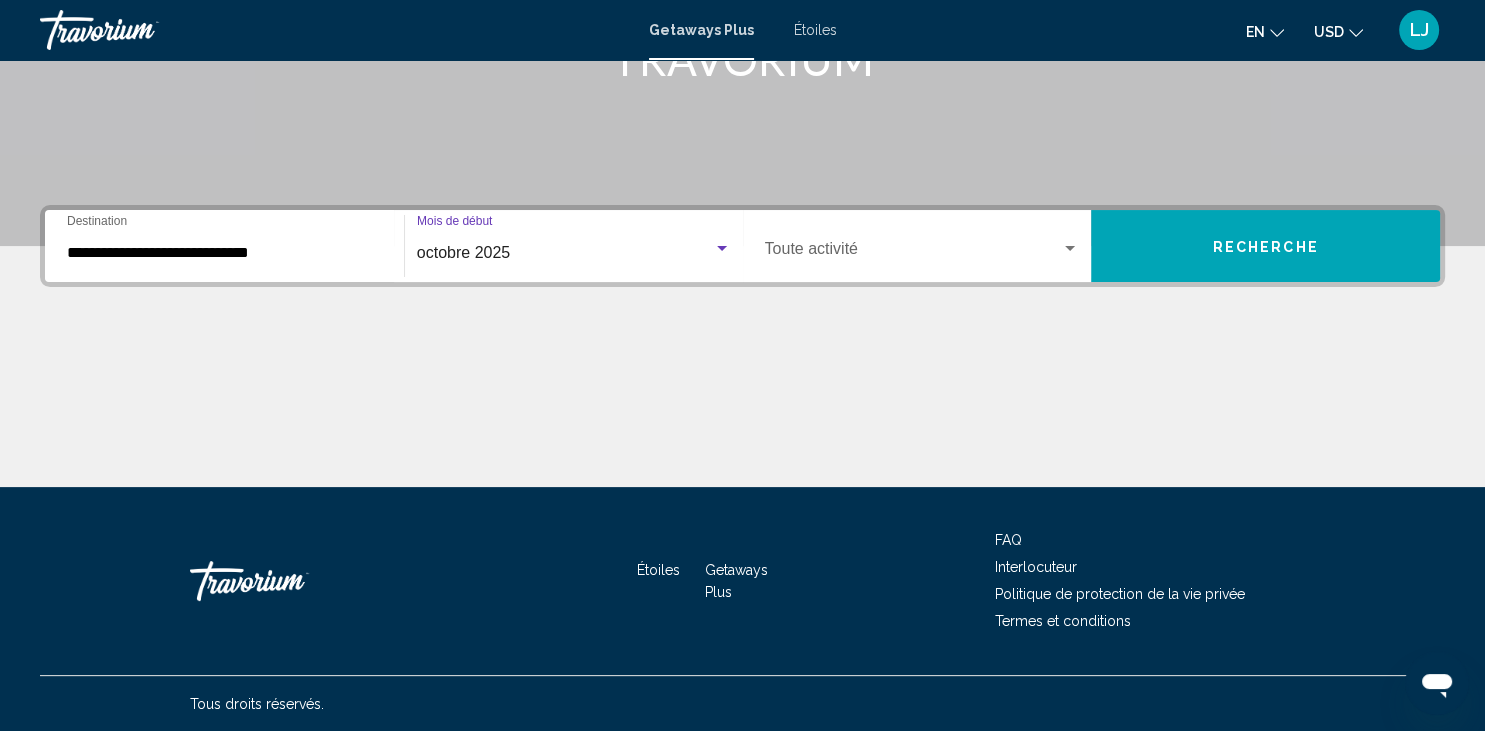 click at bounding box center (913, 253) 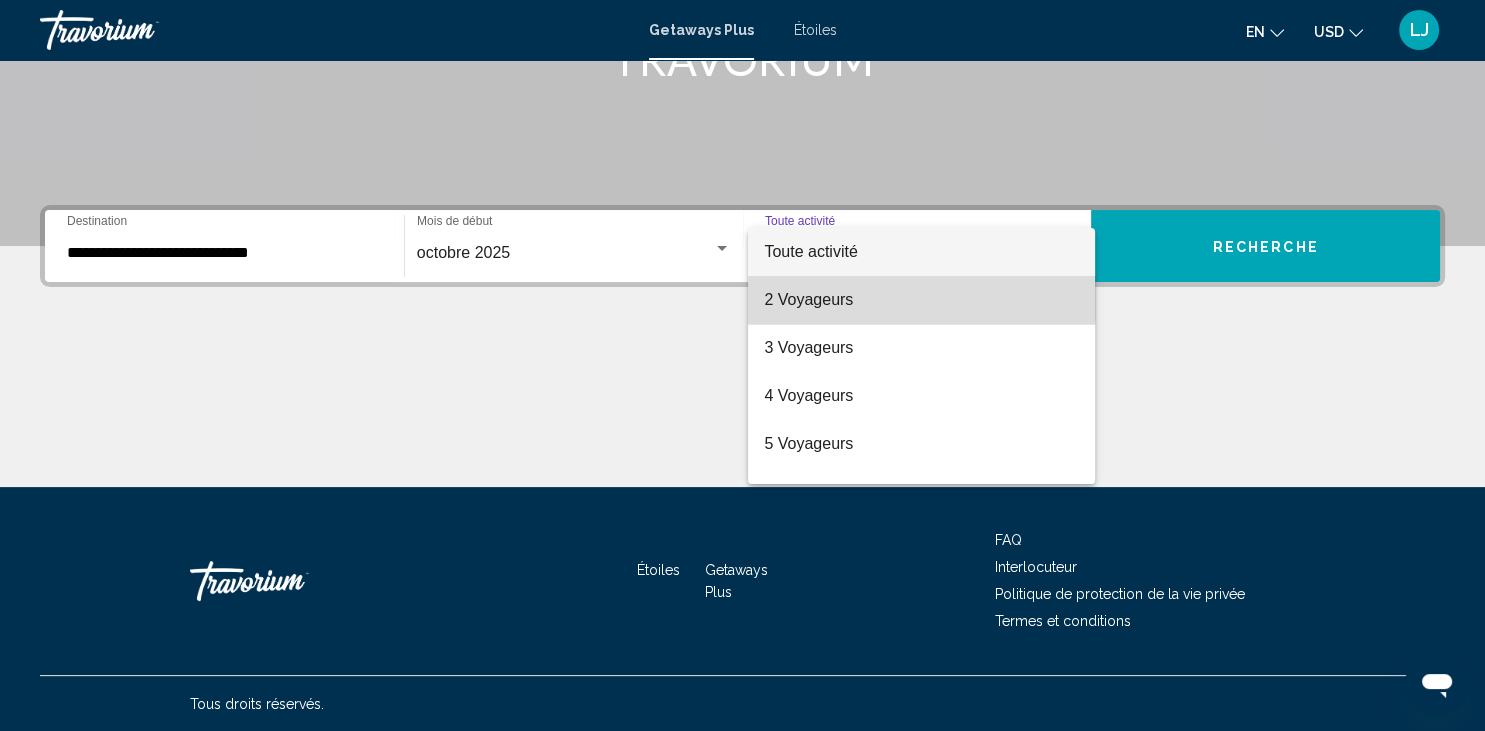 click on "2 Voyageurs" at bounding box center (921, 300) 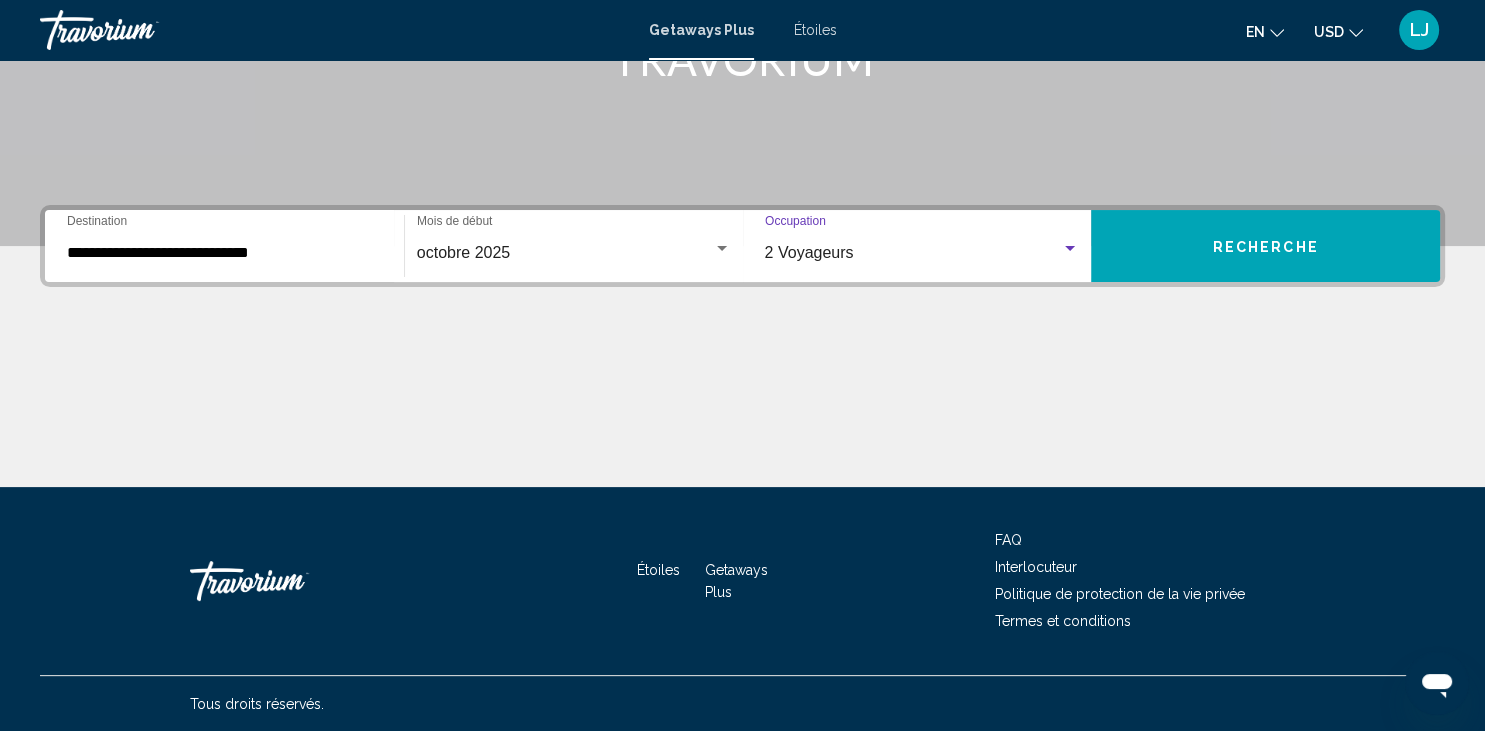 click on "Recherche" at bounding box center (1266, 247) 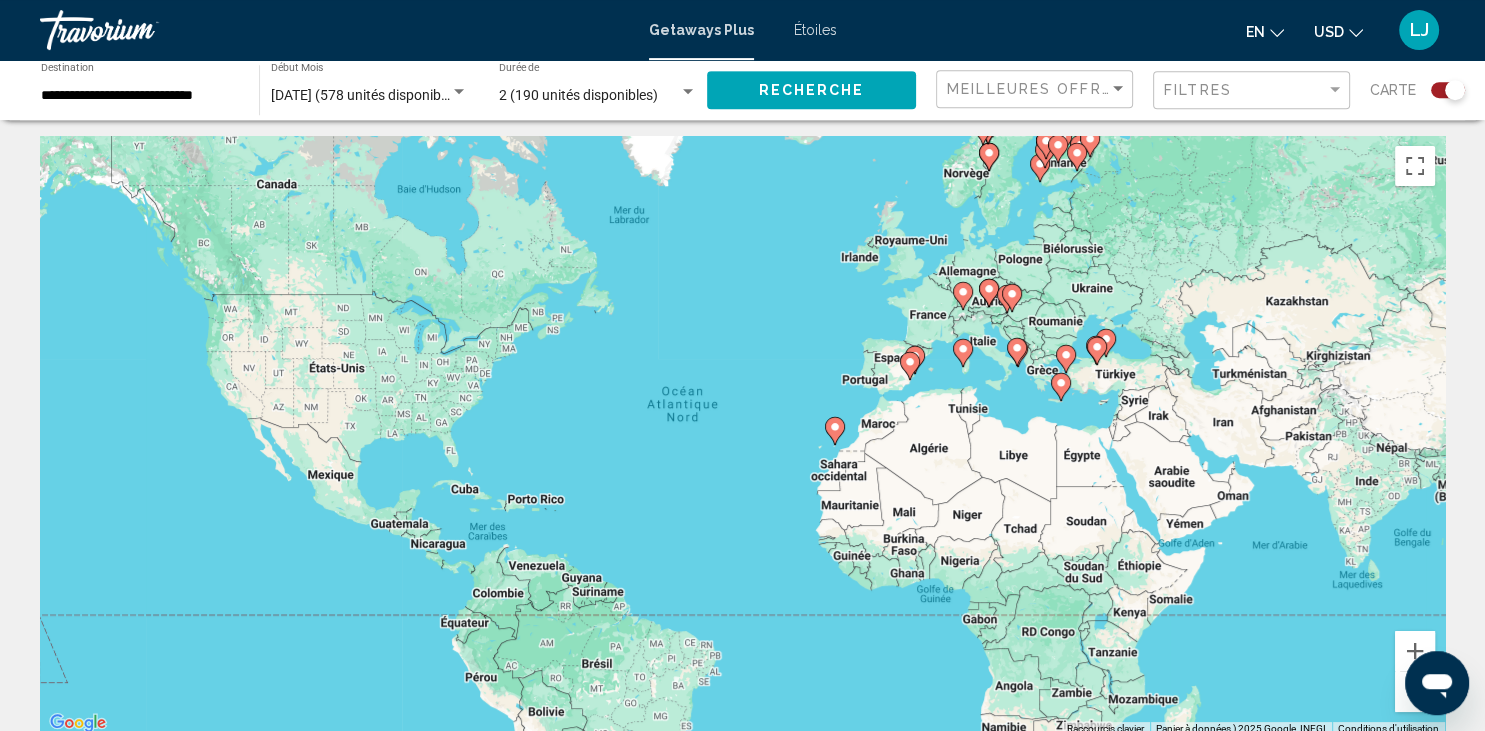 scroll, scrollTop: 0, scrollLeft: 0, axis: both 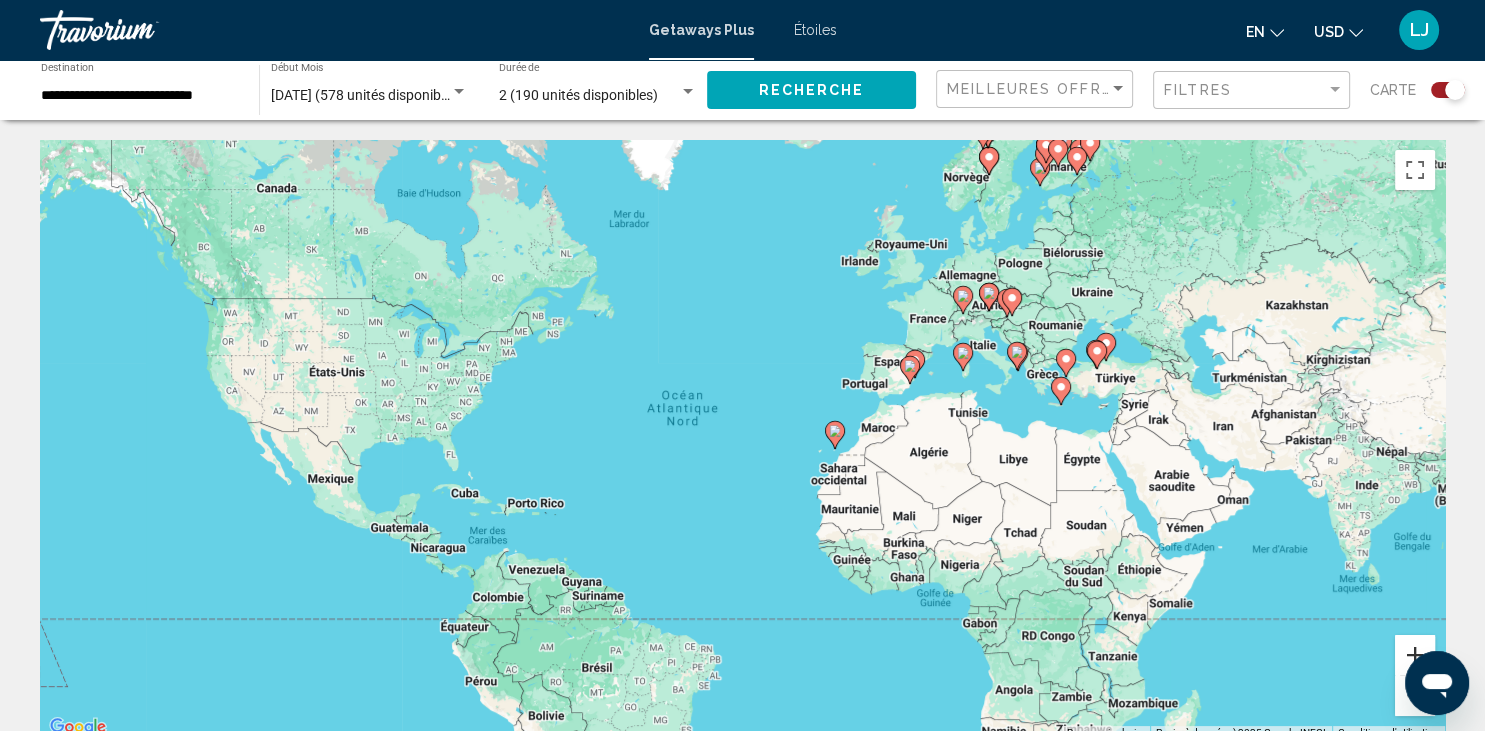 click at bounding box center (1415, 655) 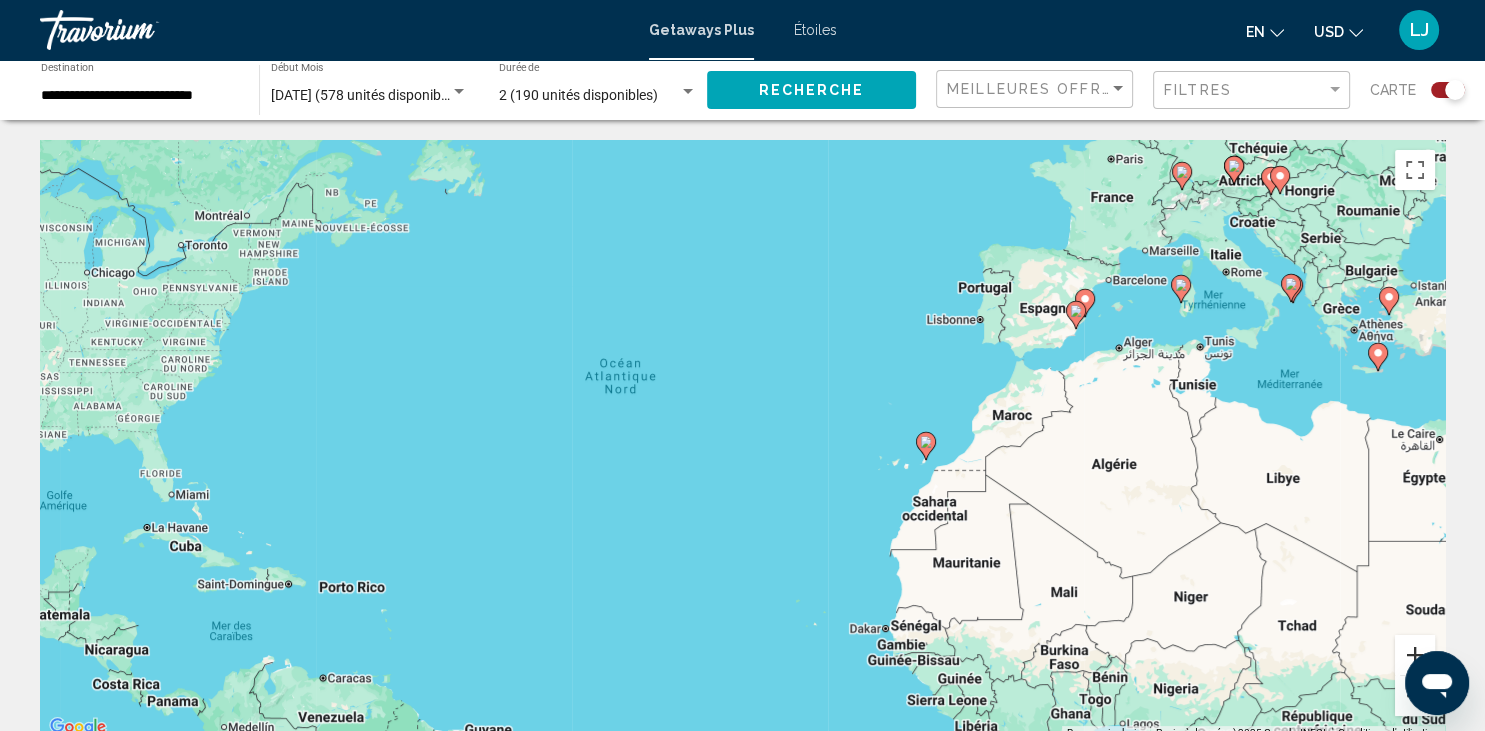 click at bounding box center (1415, 655) 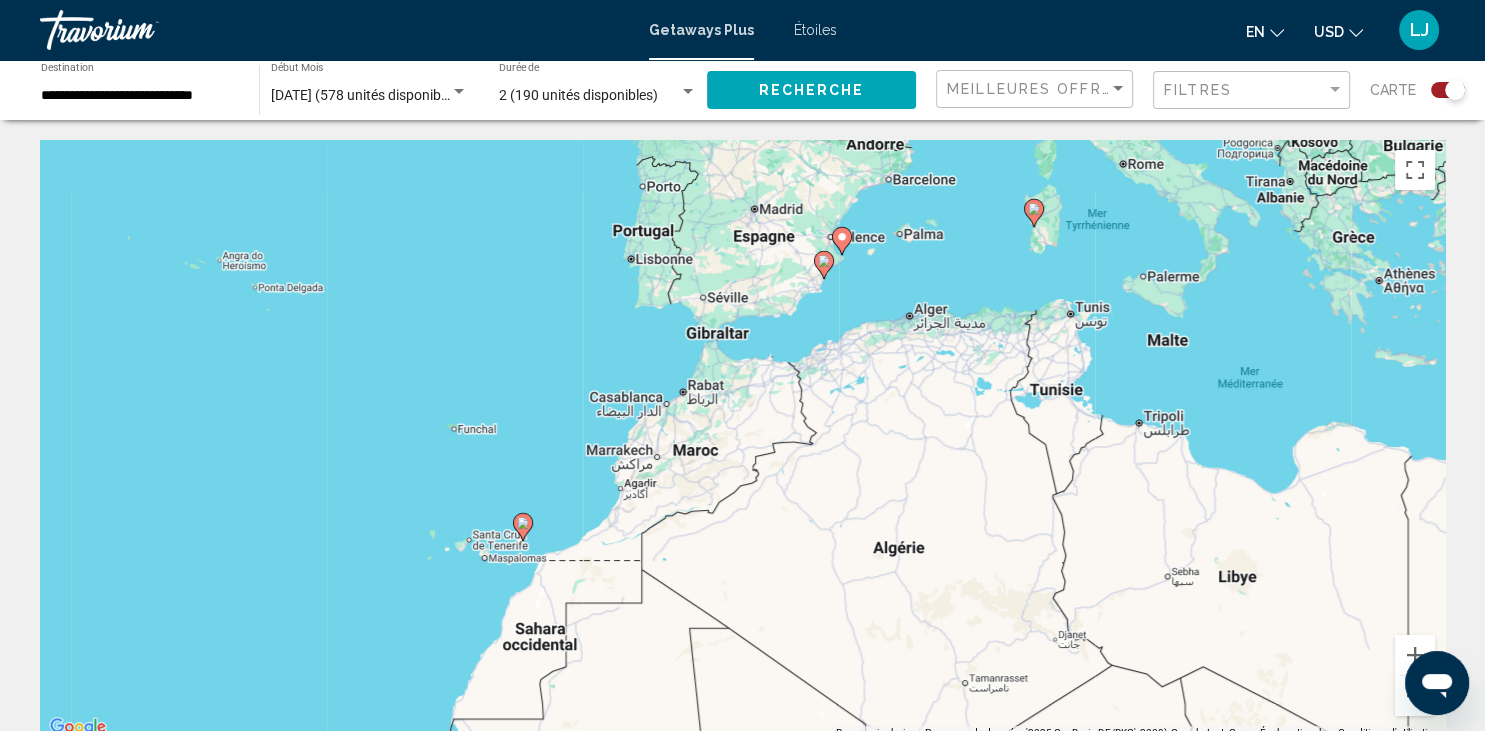 drag, startPoint x: 1281, startPoint y: 518, endPoint x: 687, endPoint y: 577, distance: 596.9229 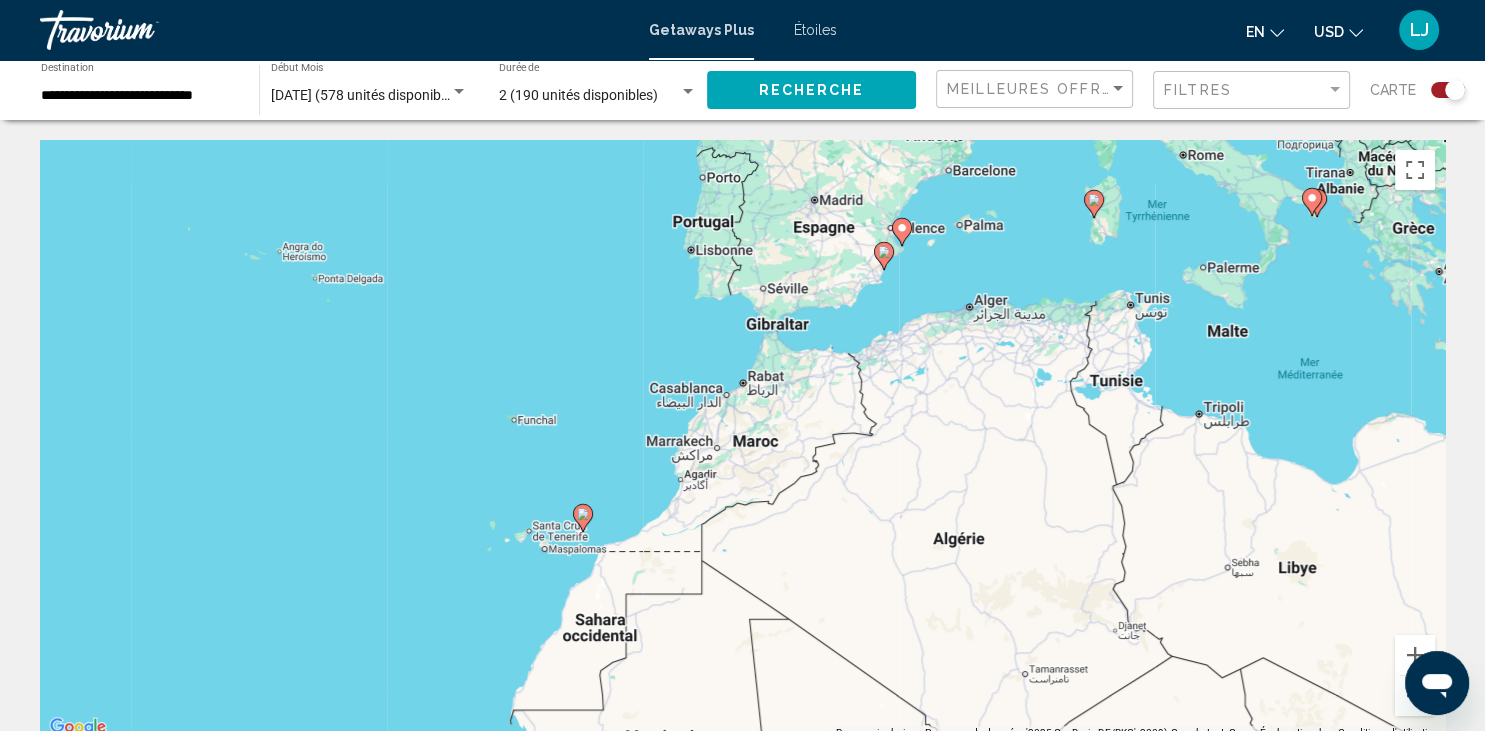 drag, startPoint x: 938, startPoint y: 322, endPoint x: 997, endPoint y: 317, distance: 59.211487 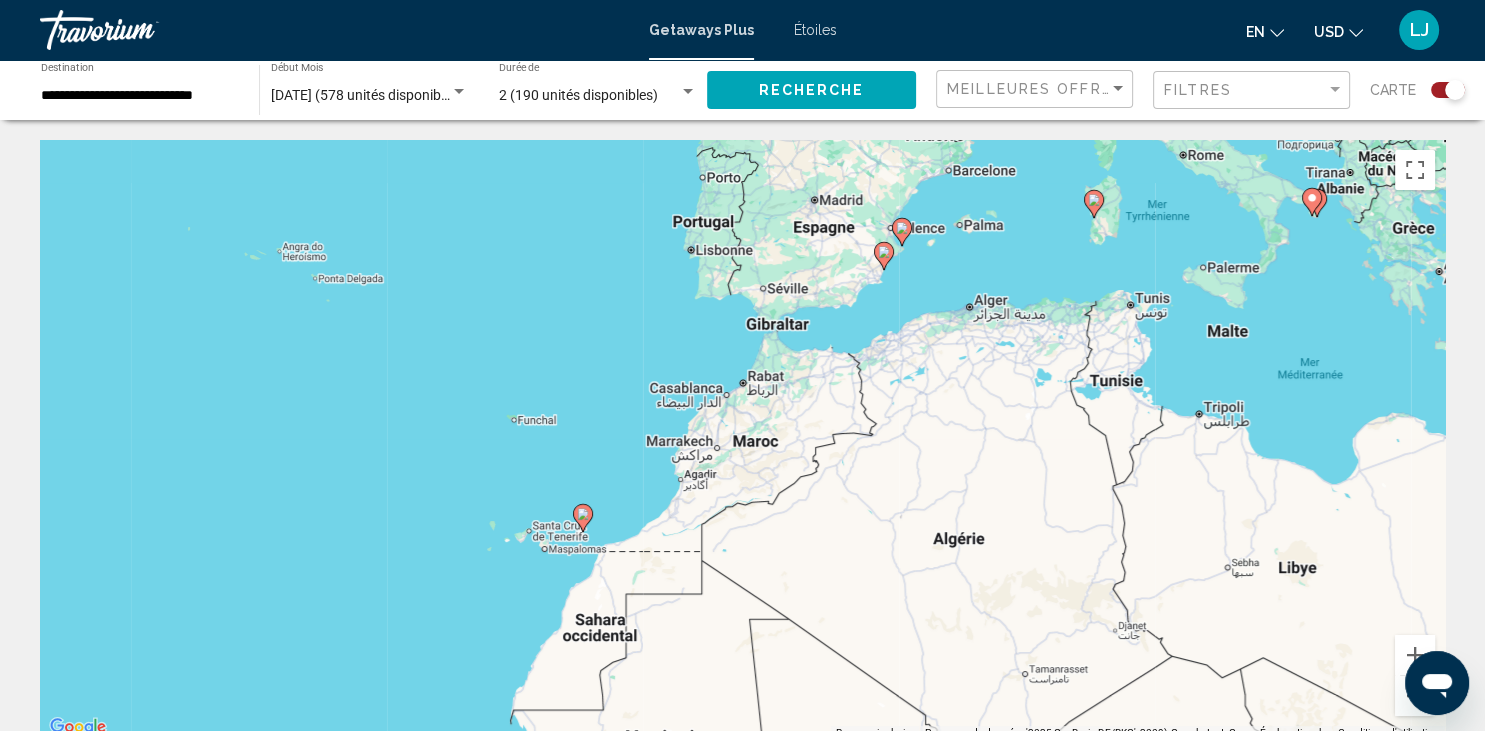 click on "Pour naviguer, appuyez sur les touches fléchées. Pour activer le glissement avec le clavier, appuyez sur Alt+Entrée. Une fois ce mode activé, utilisez les touches fléchées pour déplacer le repère. Pour valider le déplacement, appuyez sur Entrée. Pour annuler, appuyez sur Échap." at bounding box center (742, 440) 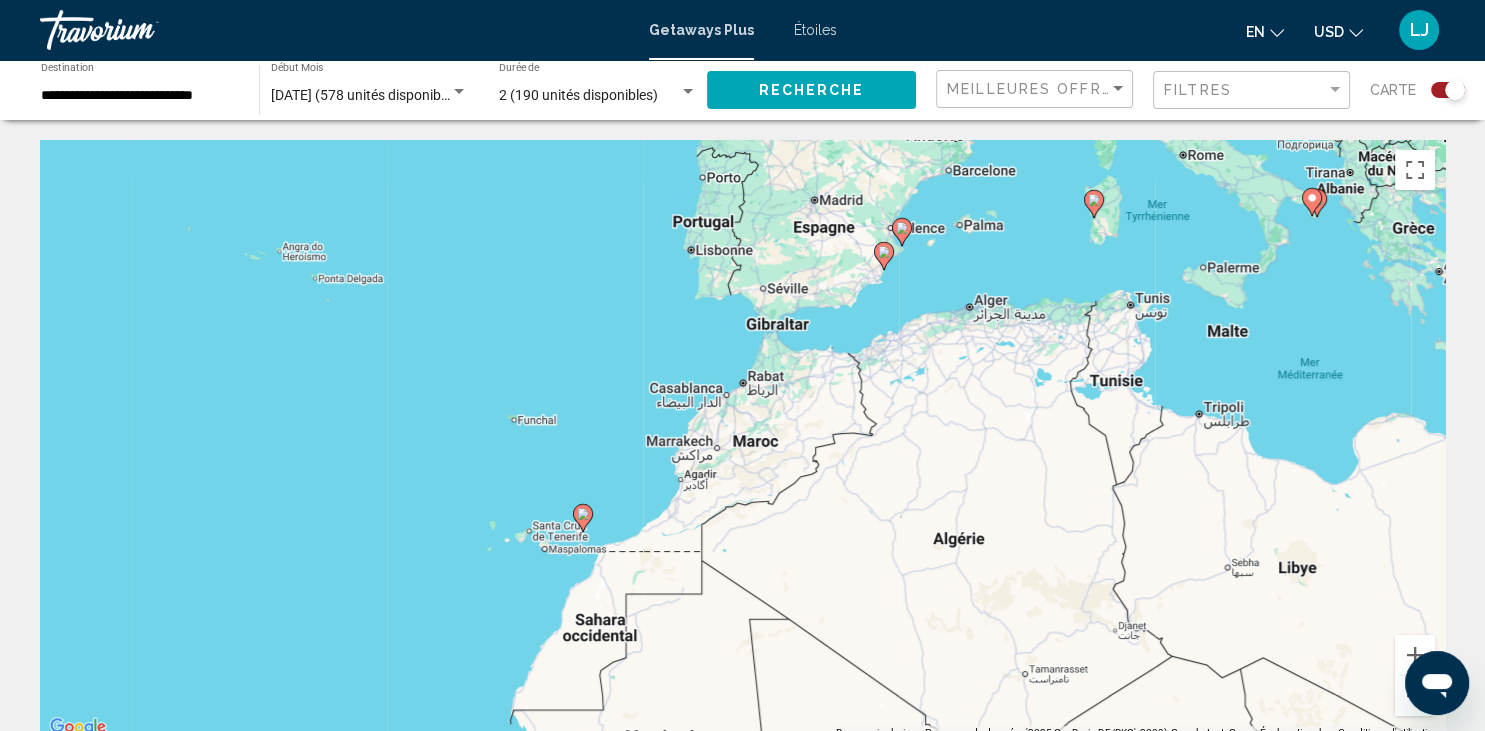 click 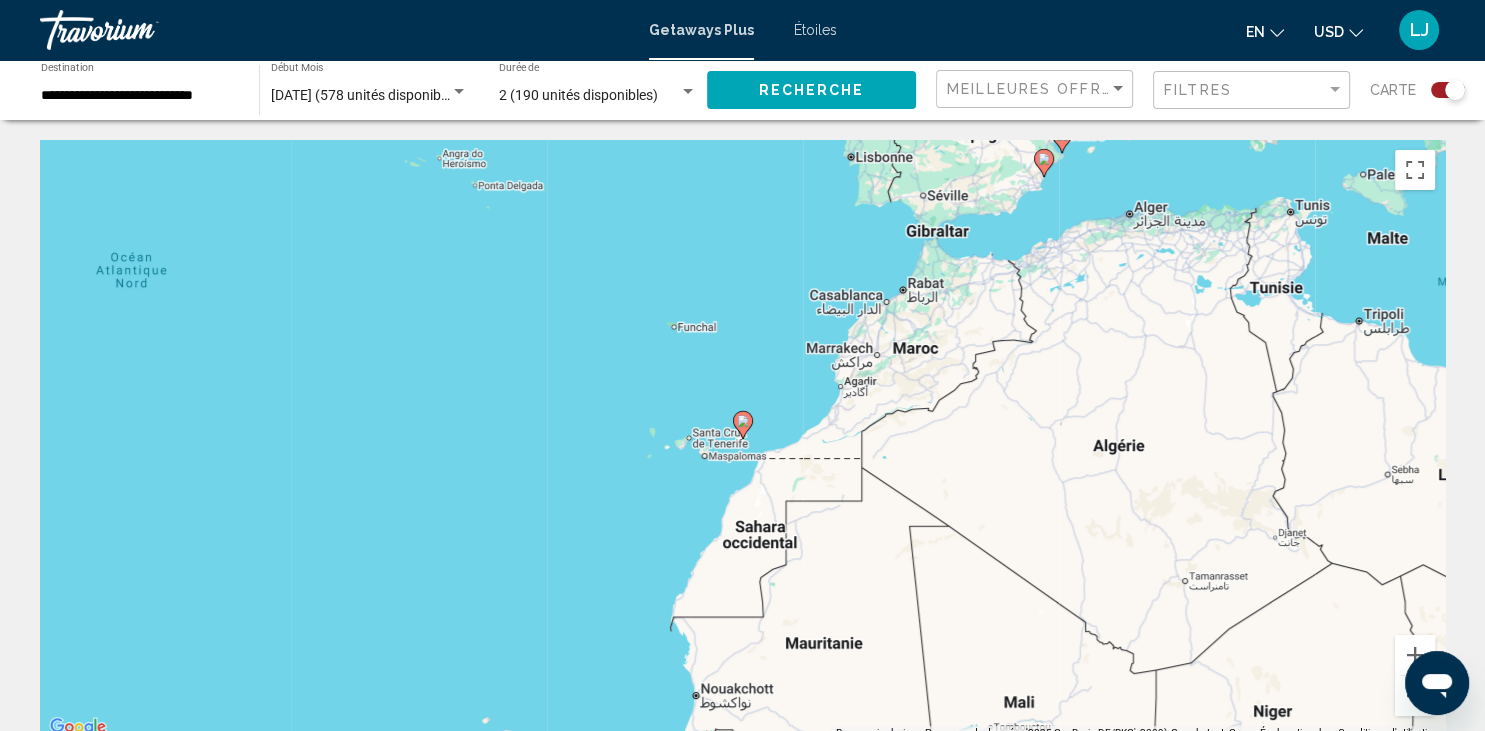 click 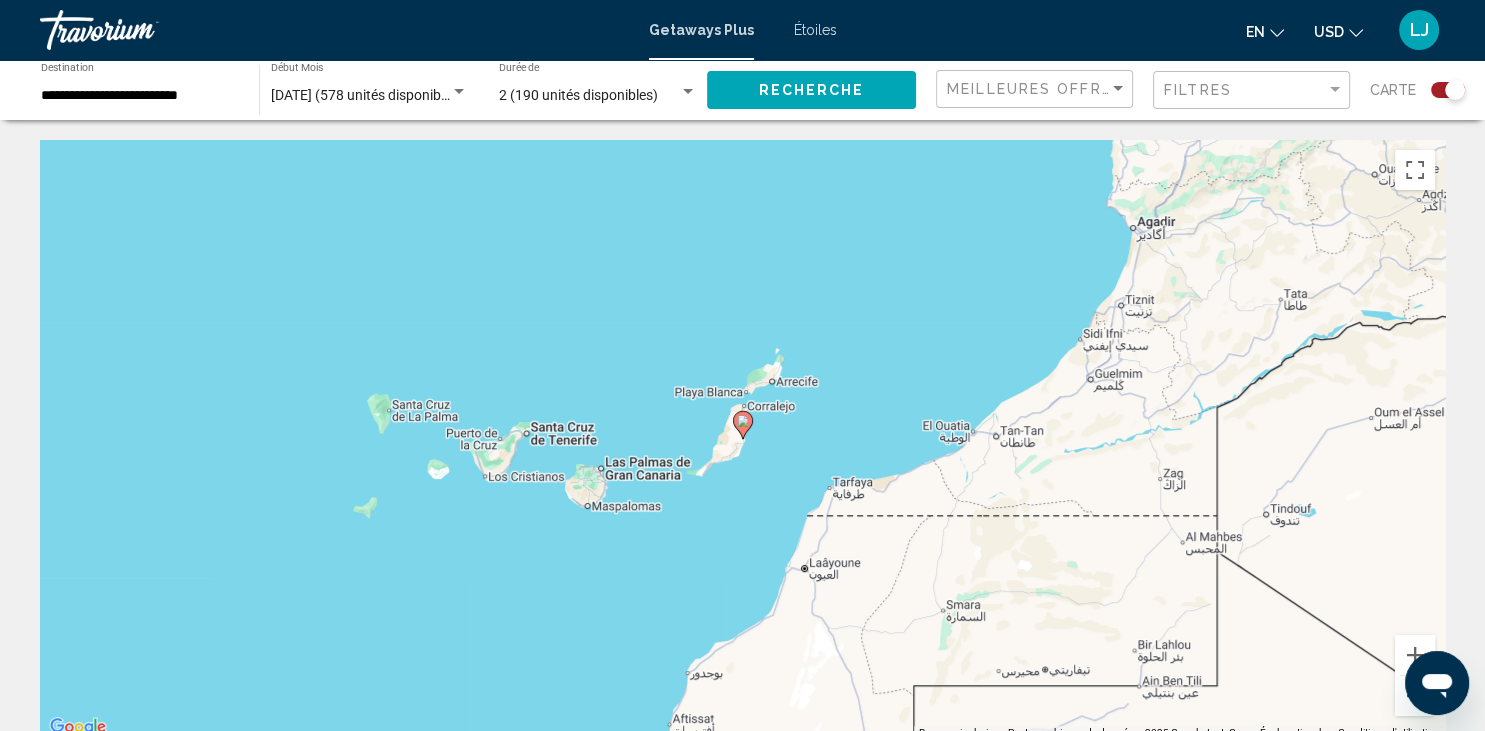 click 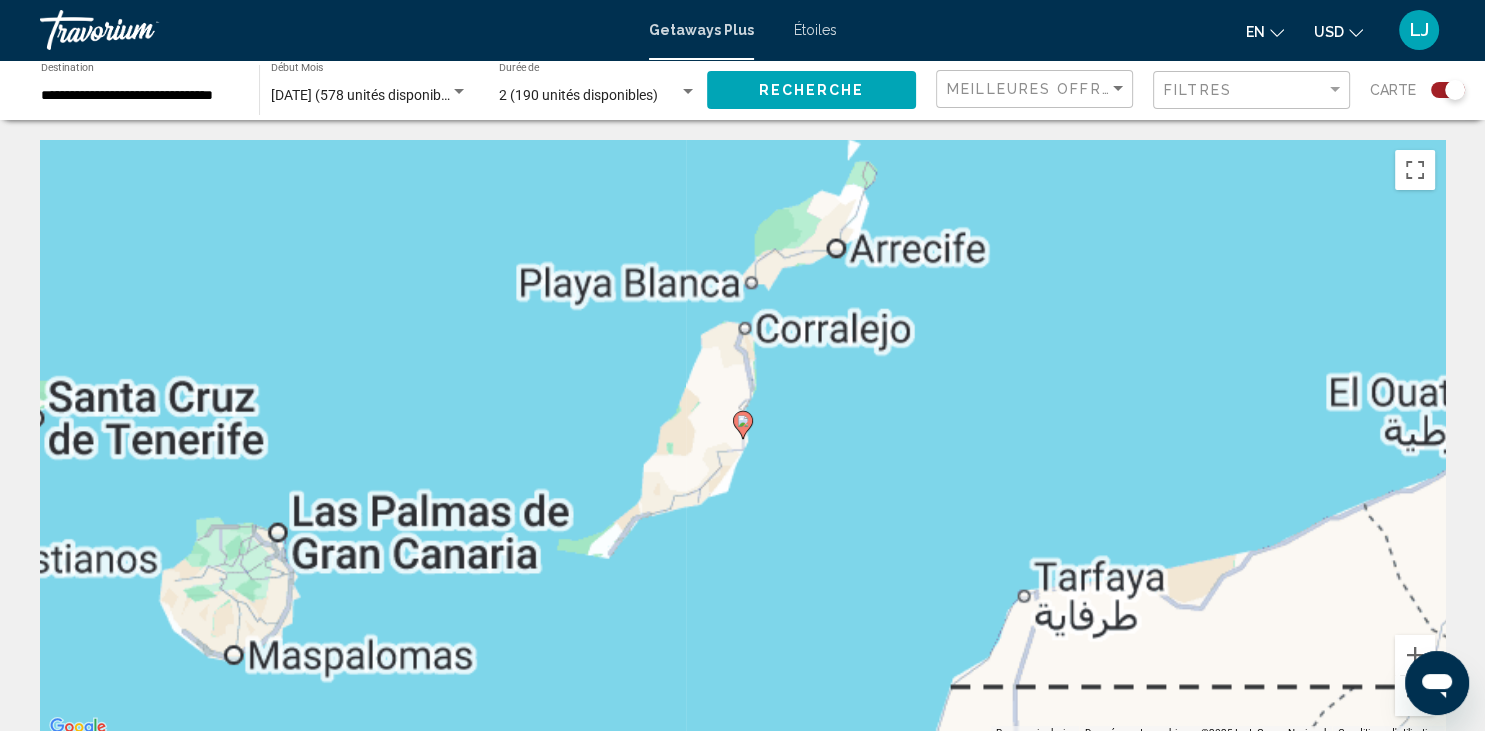 click 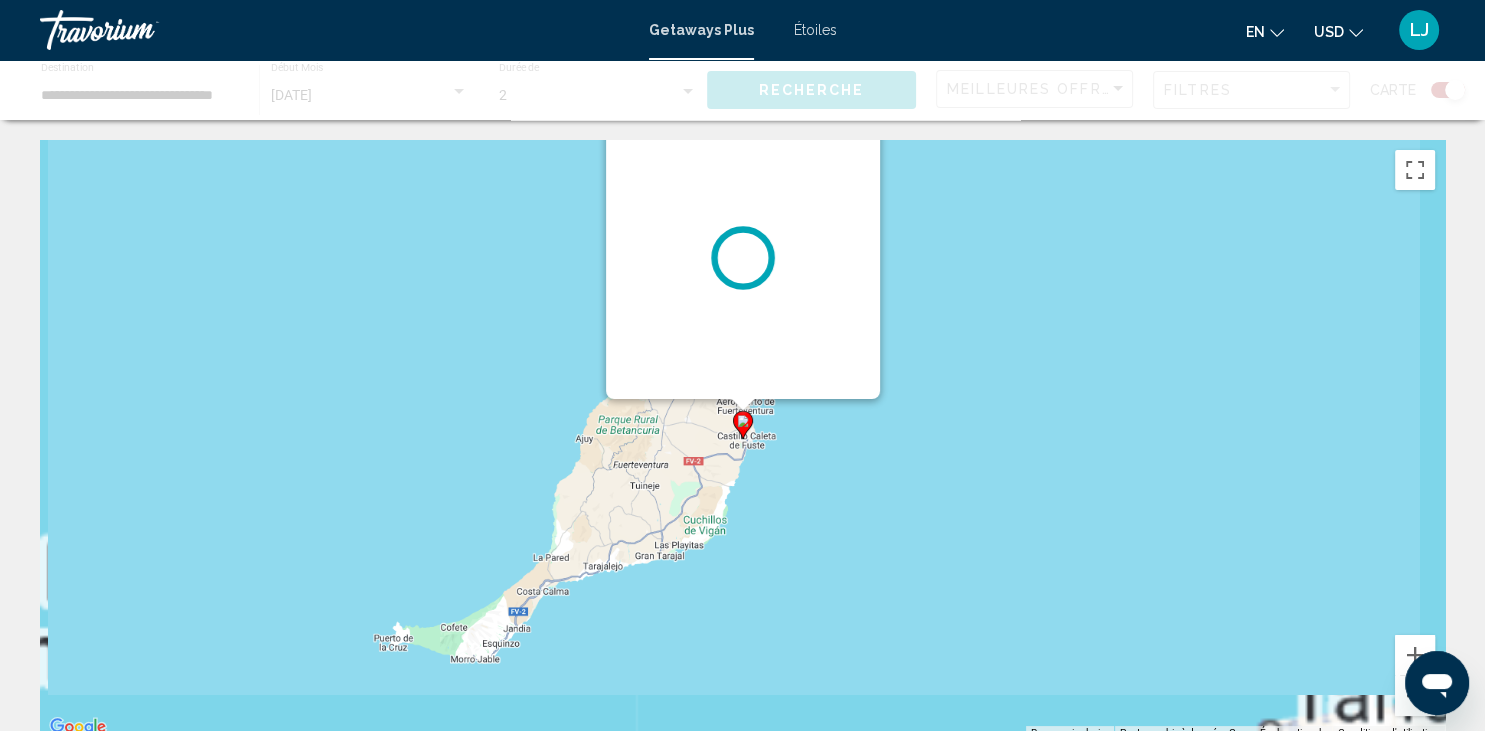 click 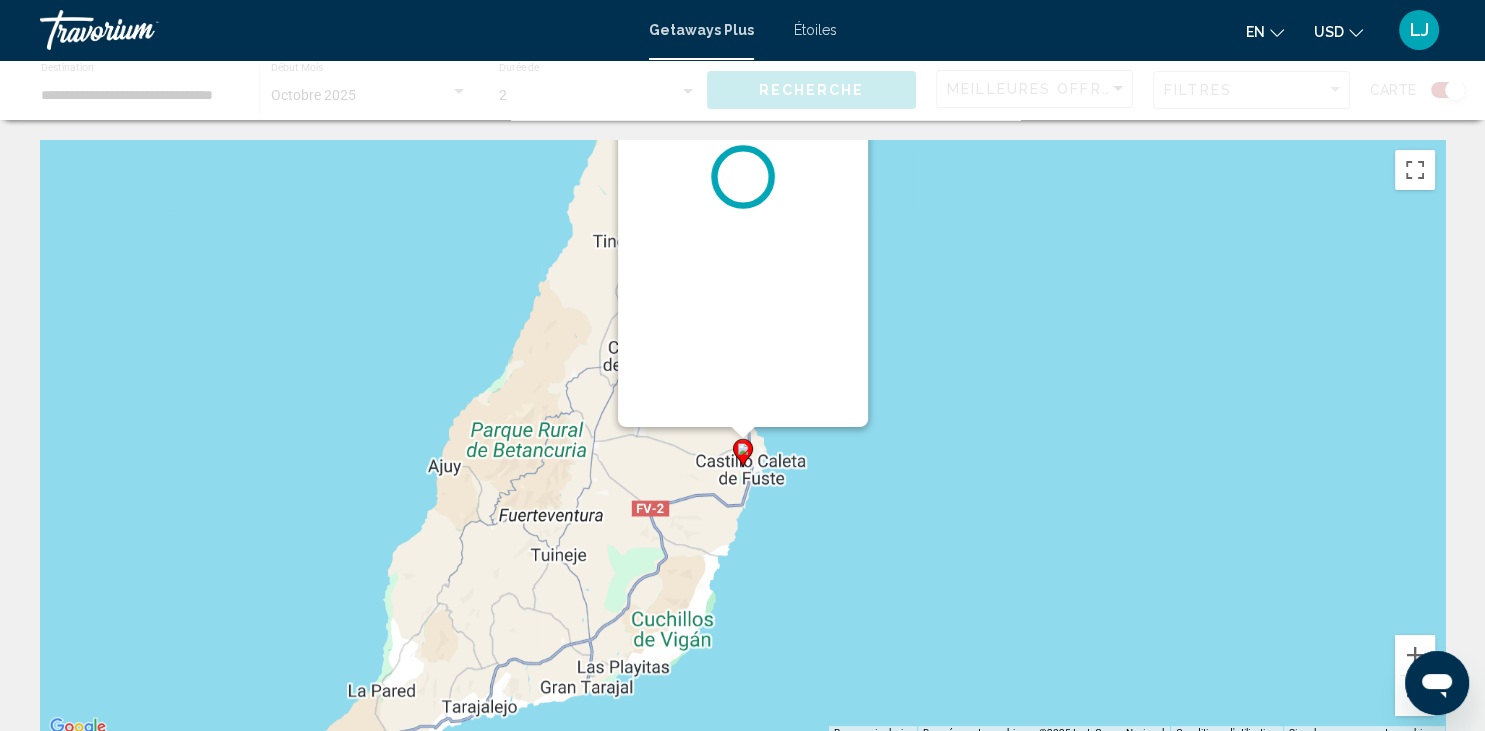 click at bounding box center (5742, 427) 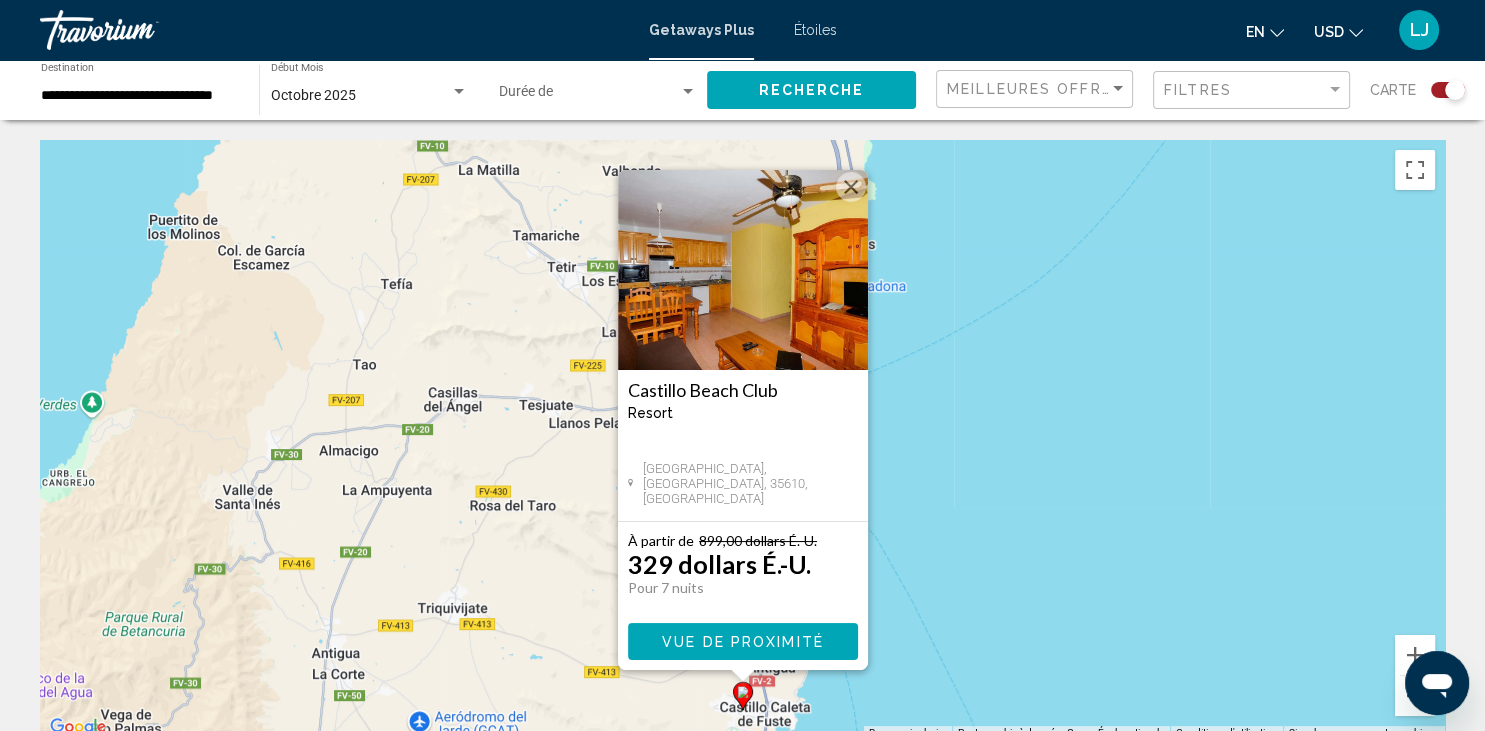 click on "Pour naviguer, appuyez sur les touches fléchées. Pour activer le glissement avec le clavier, appuyez sur Alt+Entrée. Une fois ce mode activé, utilisez les touches fléchées pour déplacer le repère. Pour valider le déplacement, appuyez sur Entrée. Pour annuler, appuyez sur Échap.  [PERSON_NAME][GEOGRAPHIC_DATA]   -   Il s'agit d'un complexe réservé aux adultes
[GEOGRAPHIC_DATA], [GEOGRAPHIC_DATA], 35610, ESP À partir de 899,00 dollars É.-U. 329 dollars É.-U. Pour 7 nuits Vous économisez  570 dollars É.-U.  Vue de proximité" at bounding box center [742, 440] 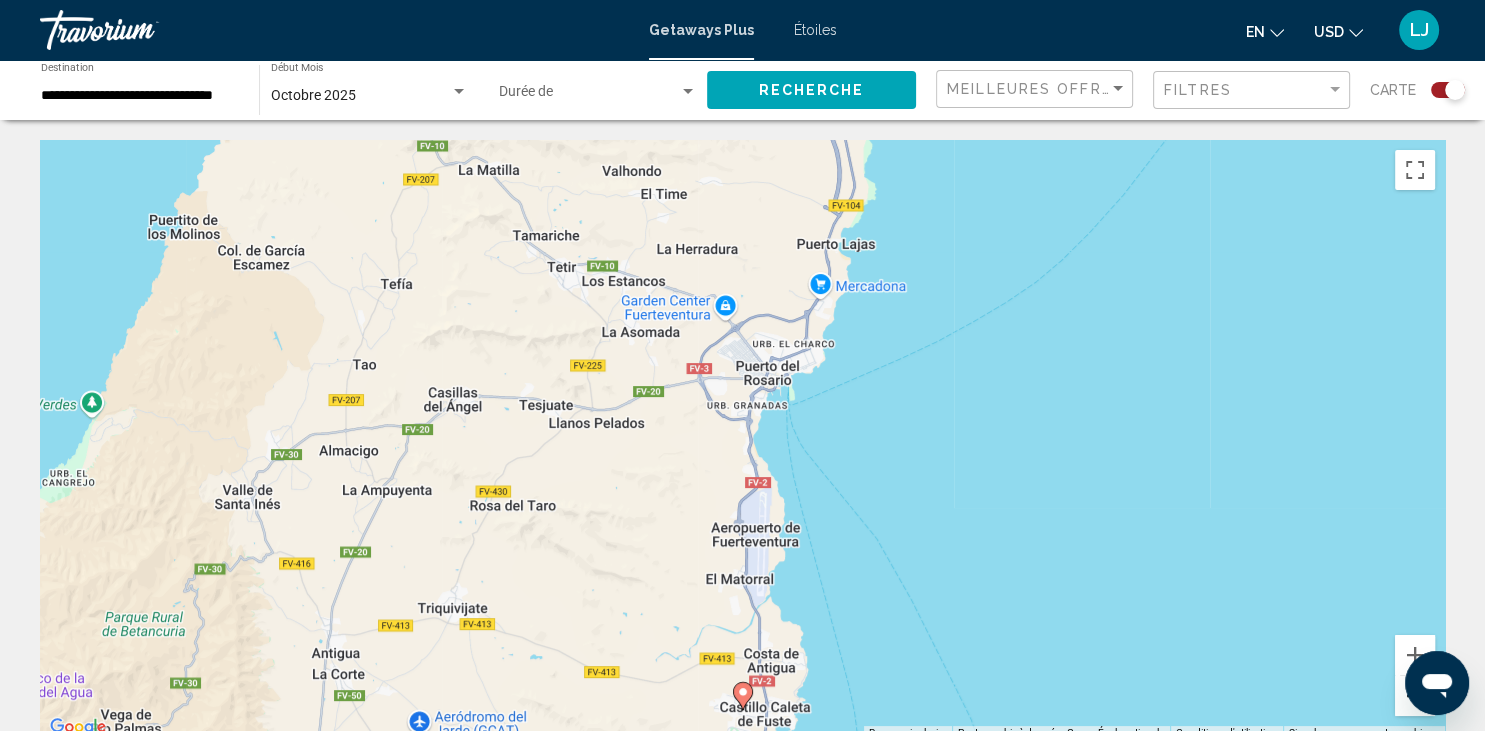click at bounding box center [1415, 696] 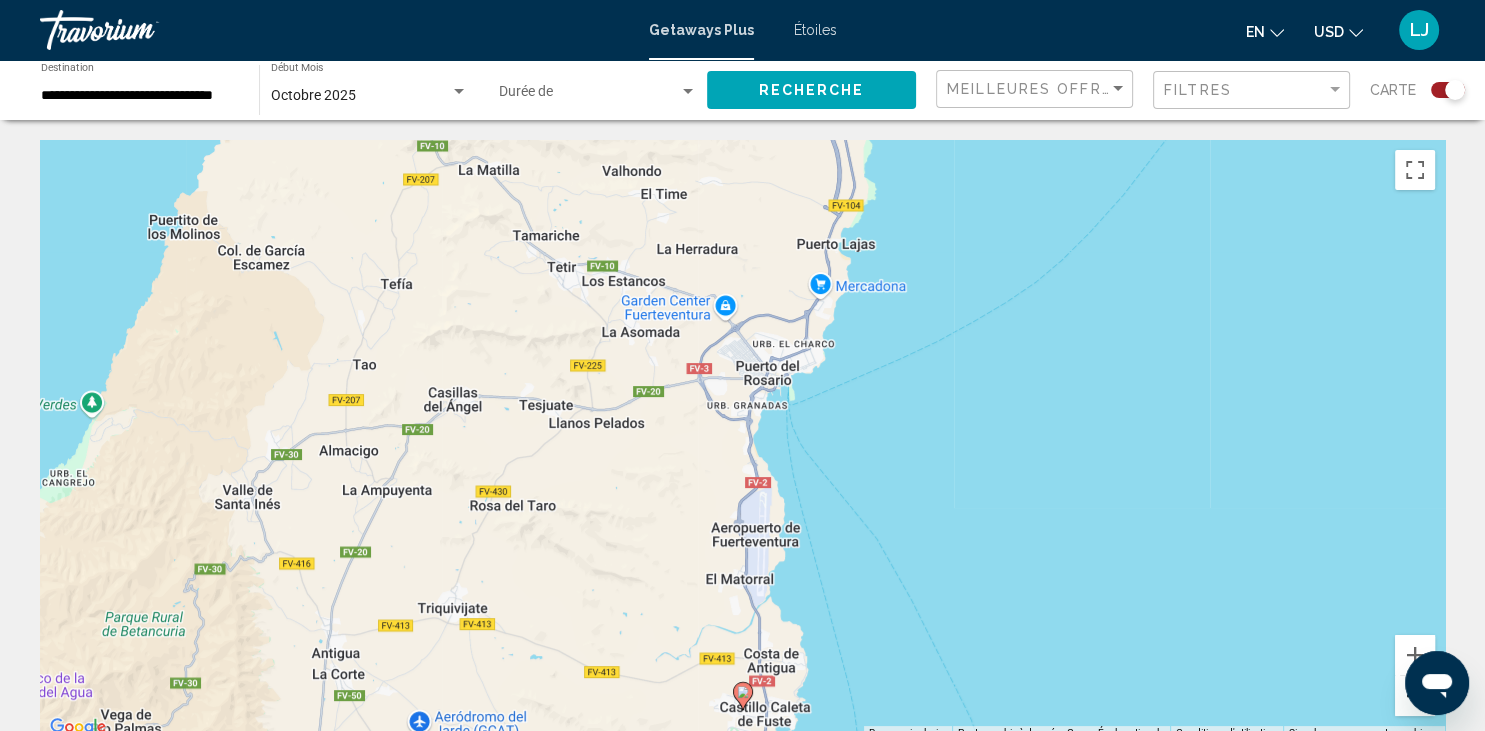 click at bounding box center [1415, 696] 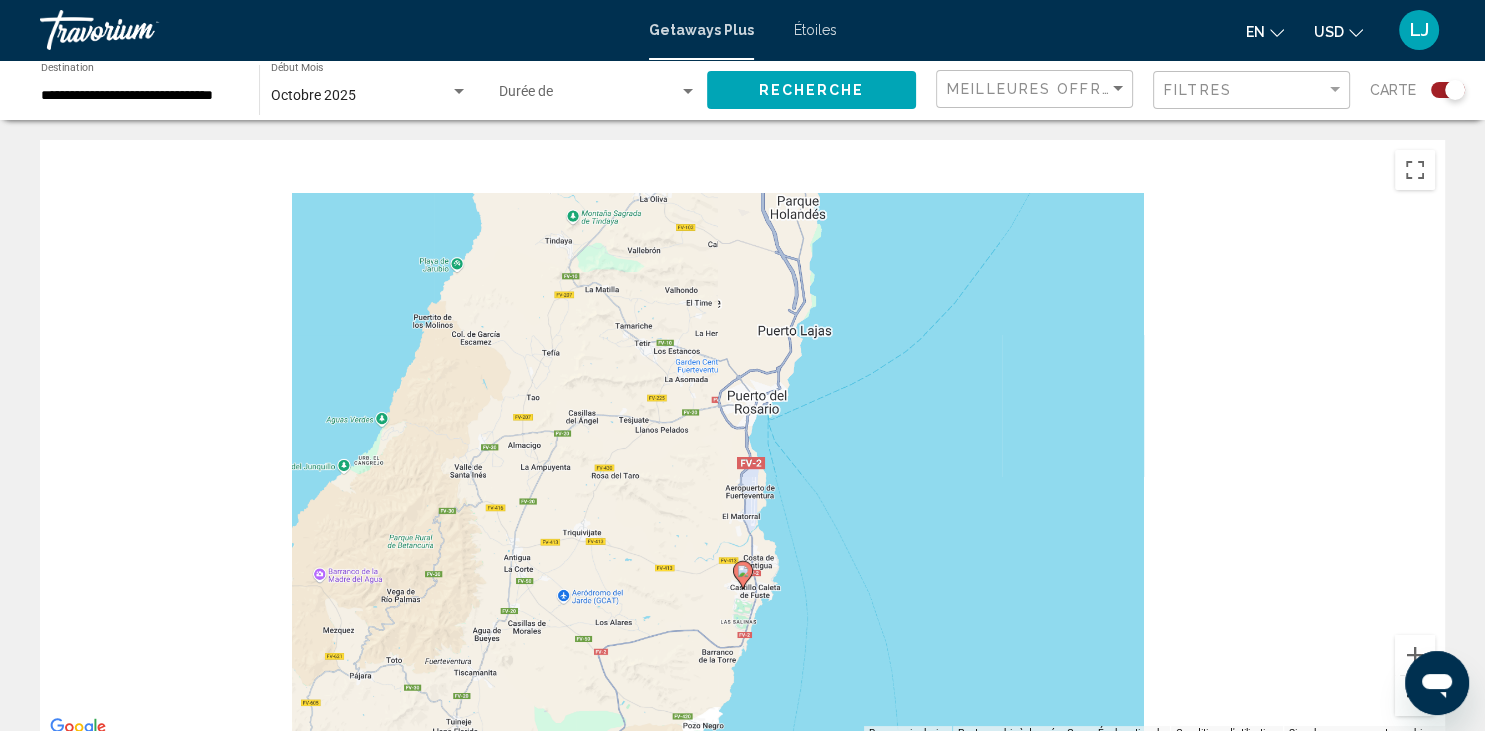 click at bounding box center (1415, 696) 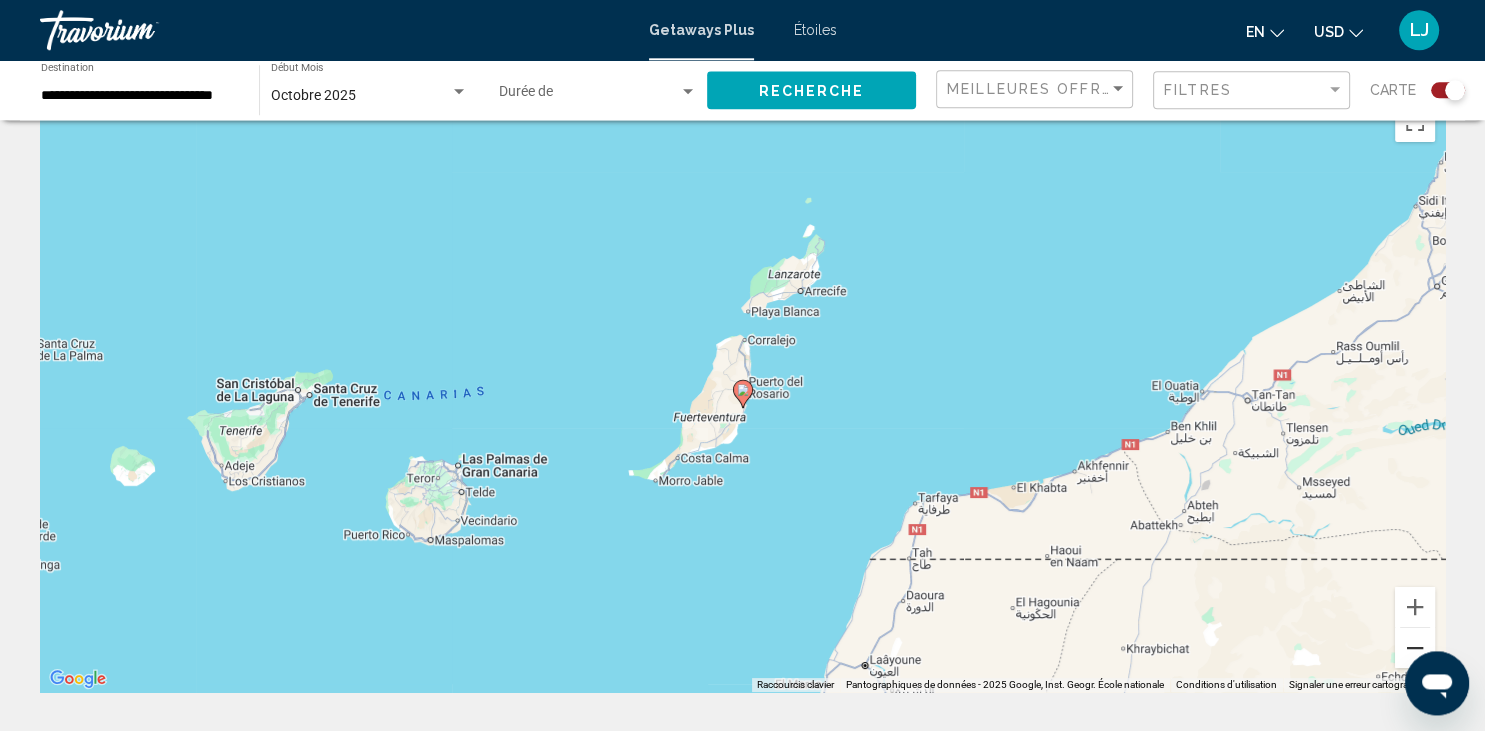 scroll, scrollTop: 316, scrollLeft: 0, axis: vertical 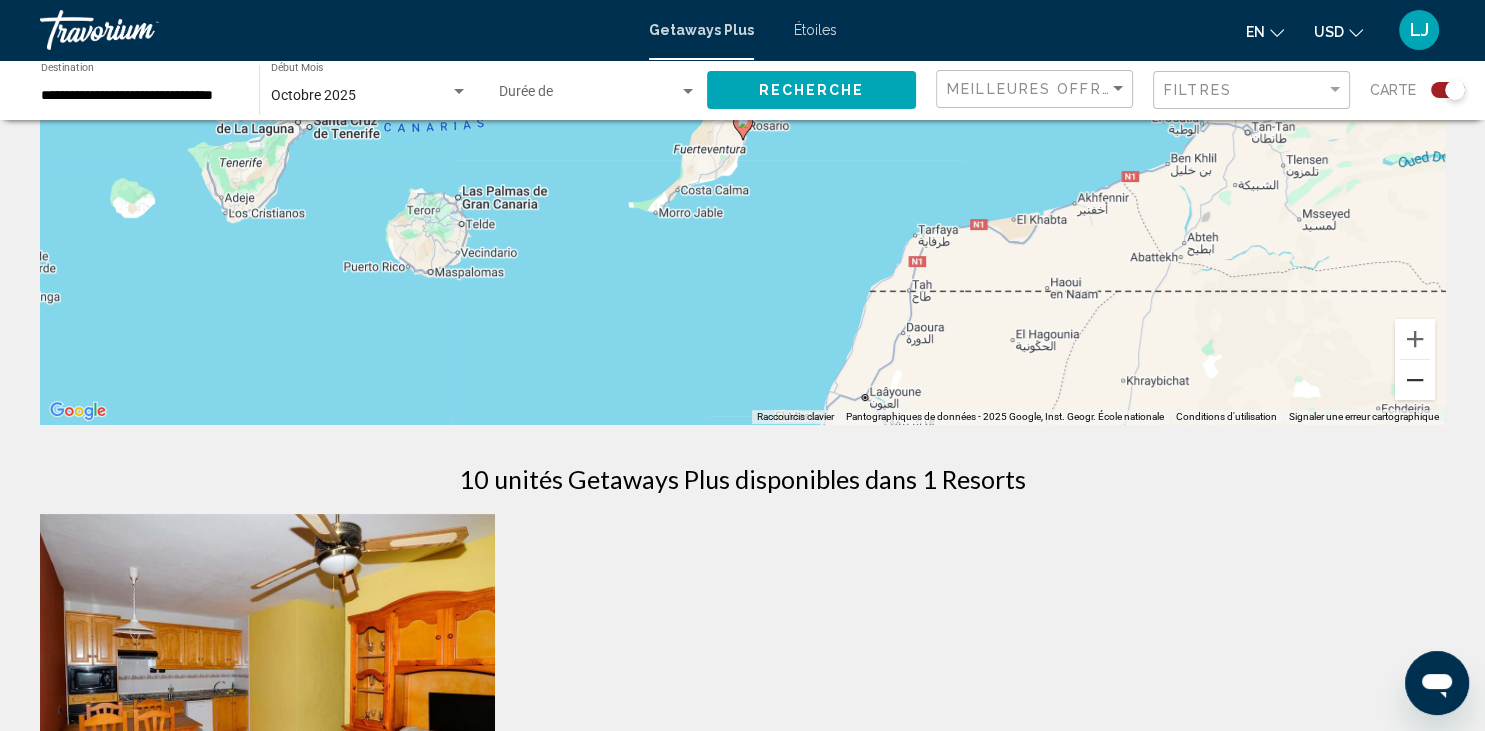 click at bounding box center (1415, 380) 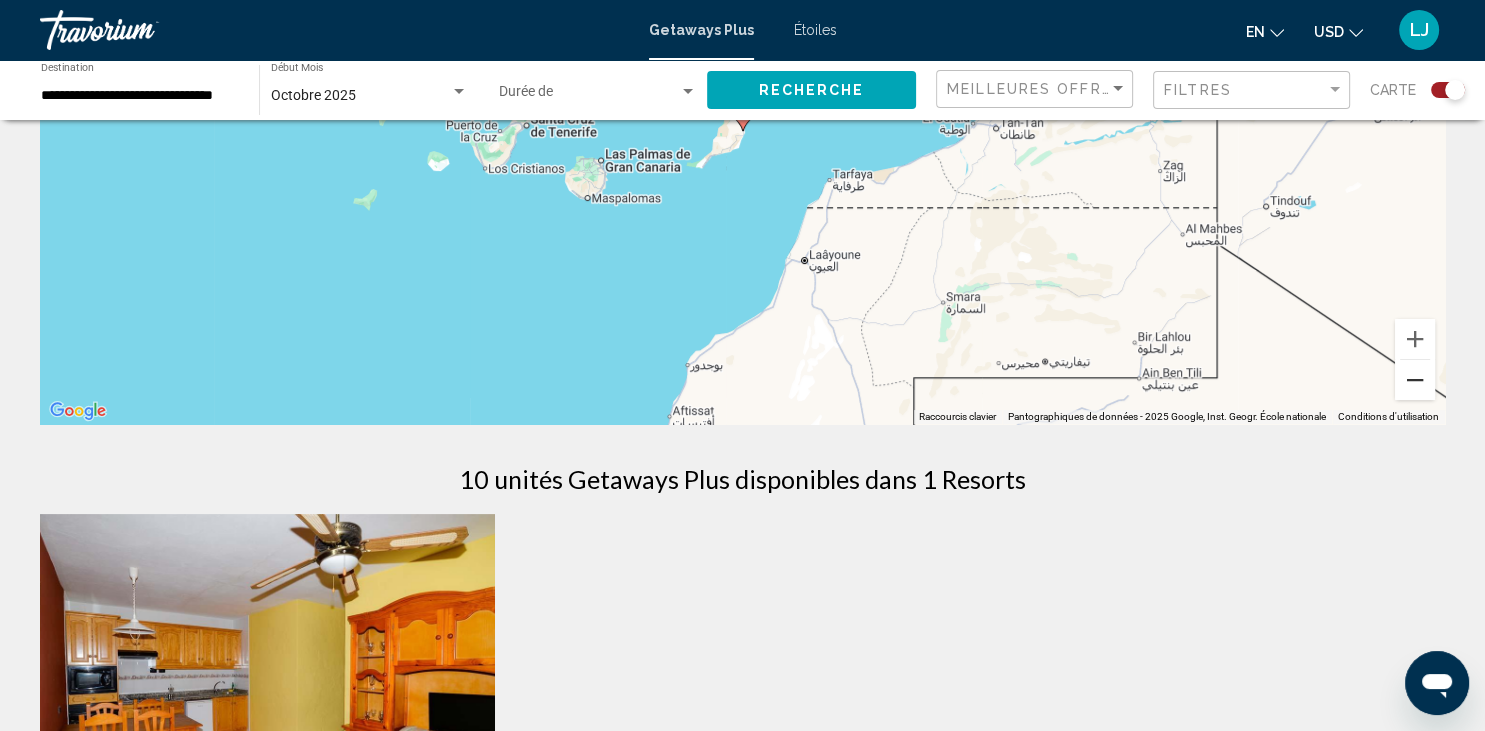click at bounding box center [1415, 380] 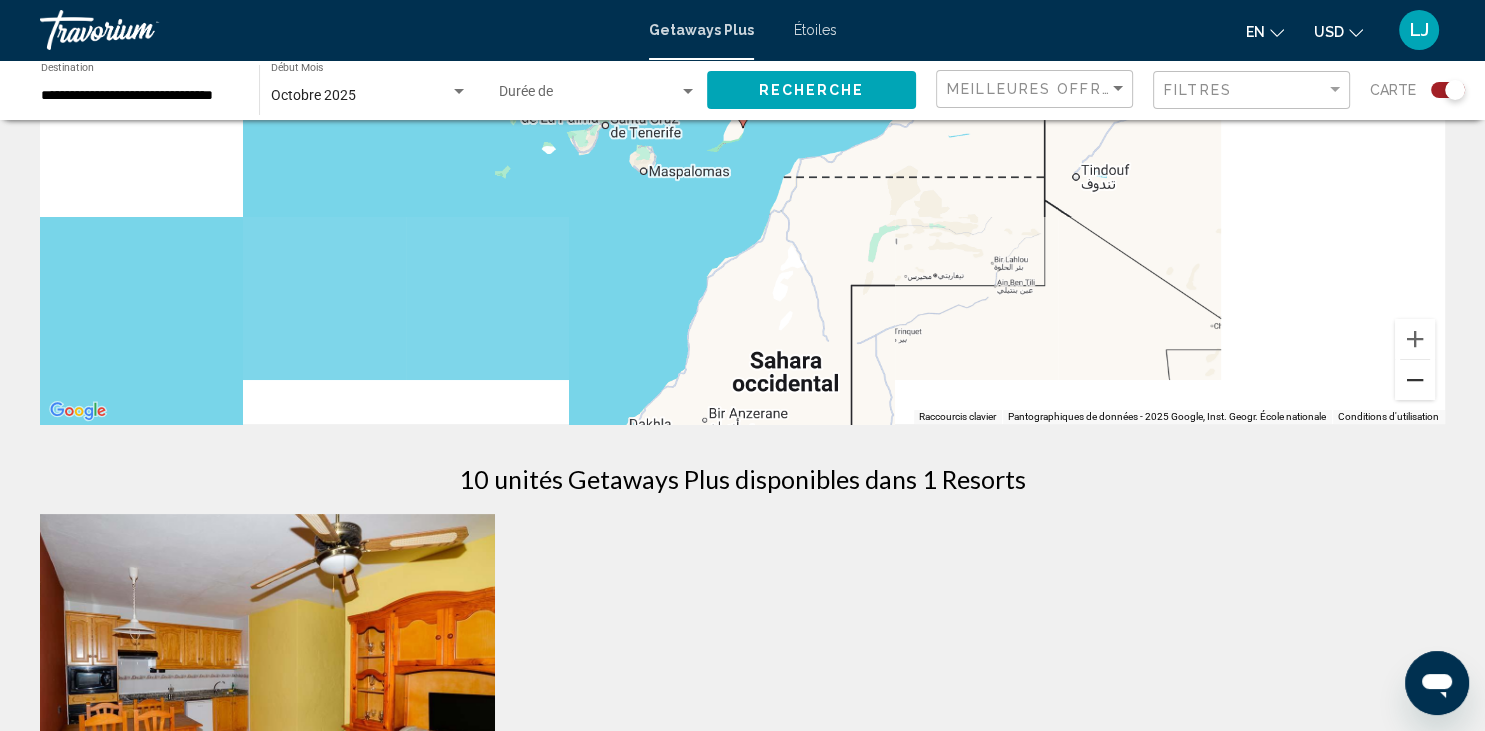click at bounding box center [1415, 380] 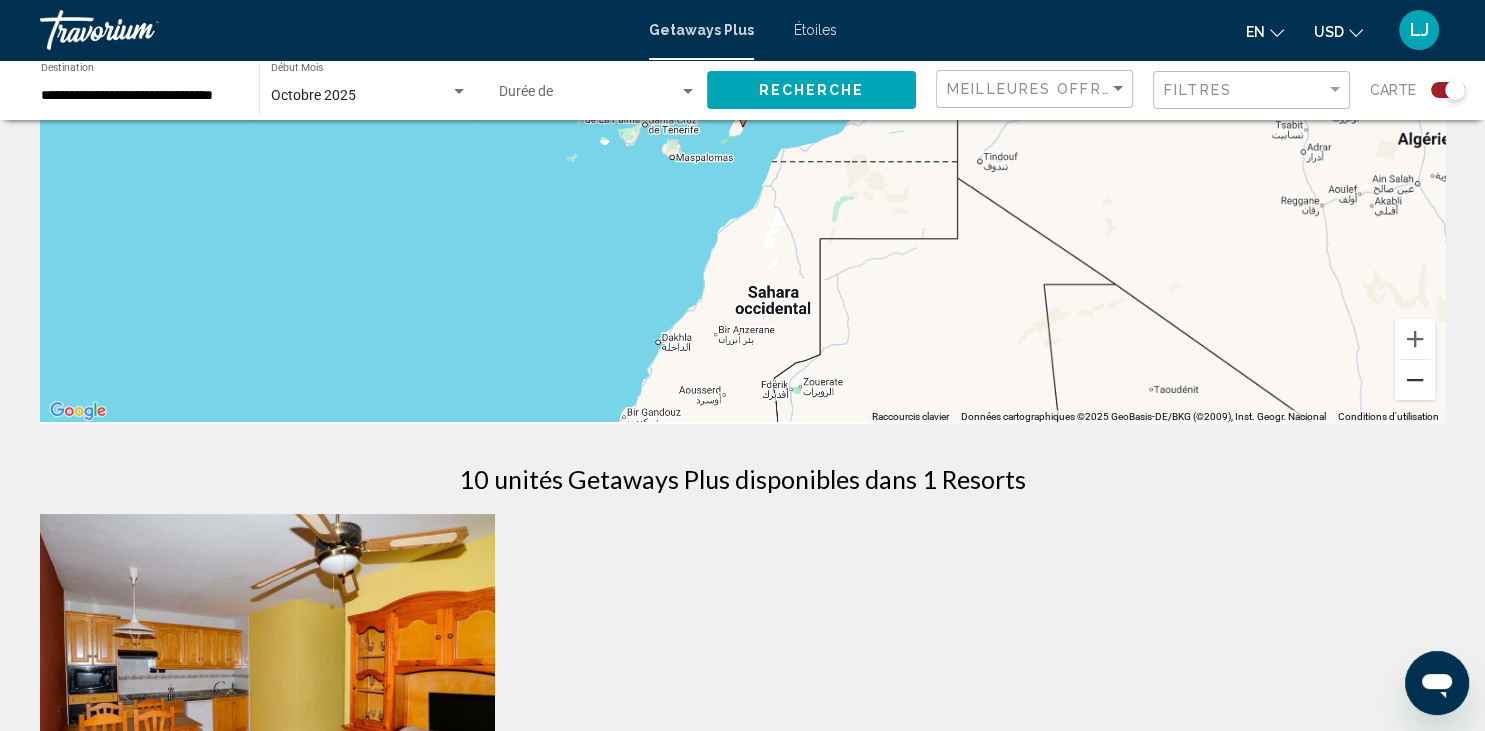 click at bounding box center [1415, 380] 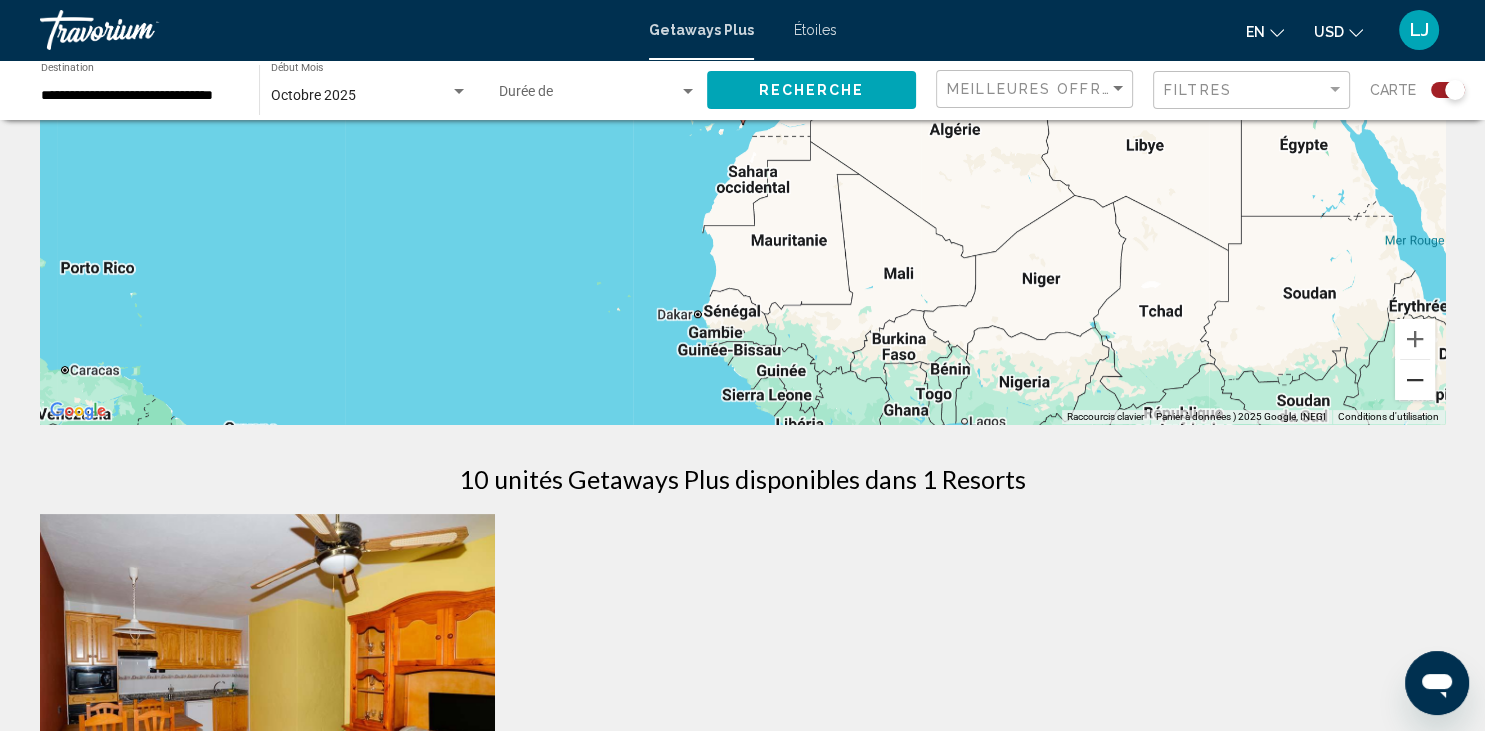 scroll, scrollTop: 0, scrollLeft: 0, axis: both 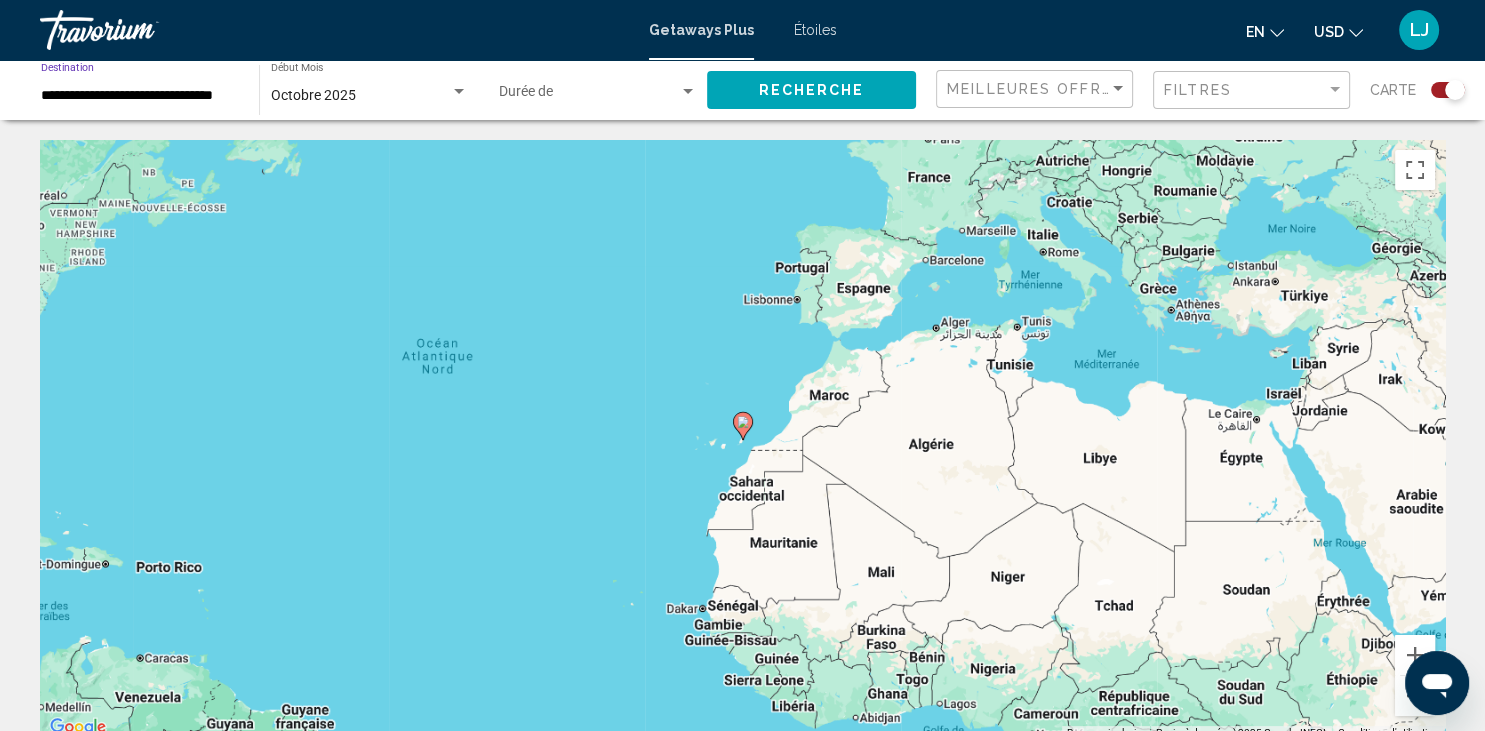 click on "**********" at bounding box center (140, 96) 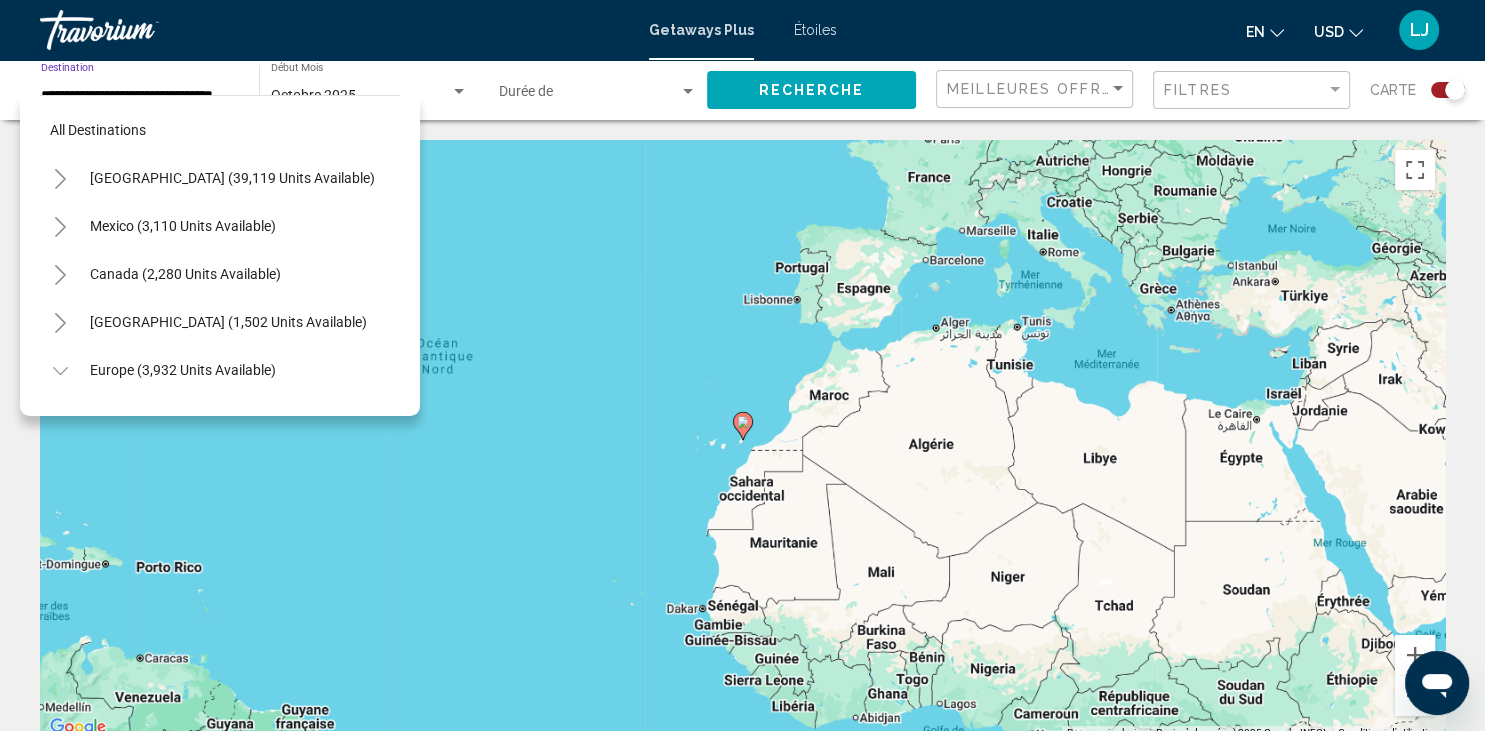 scroll, scrollTop: 743, scrollLeft: 0, axis: vertical 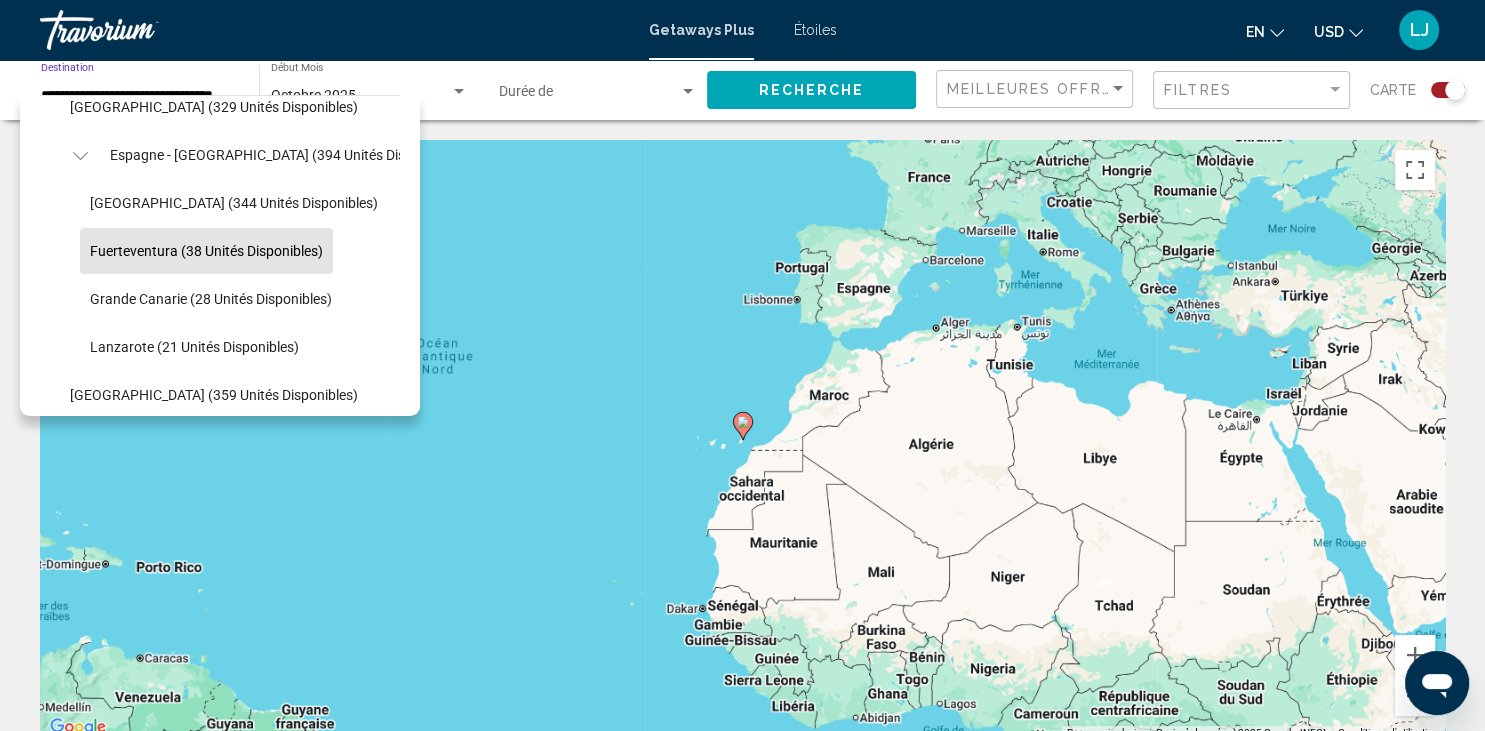 click 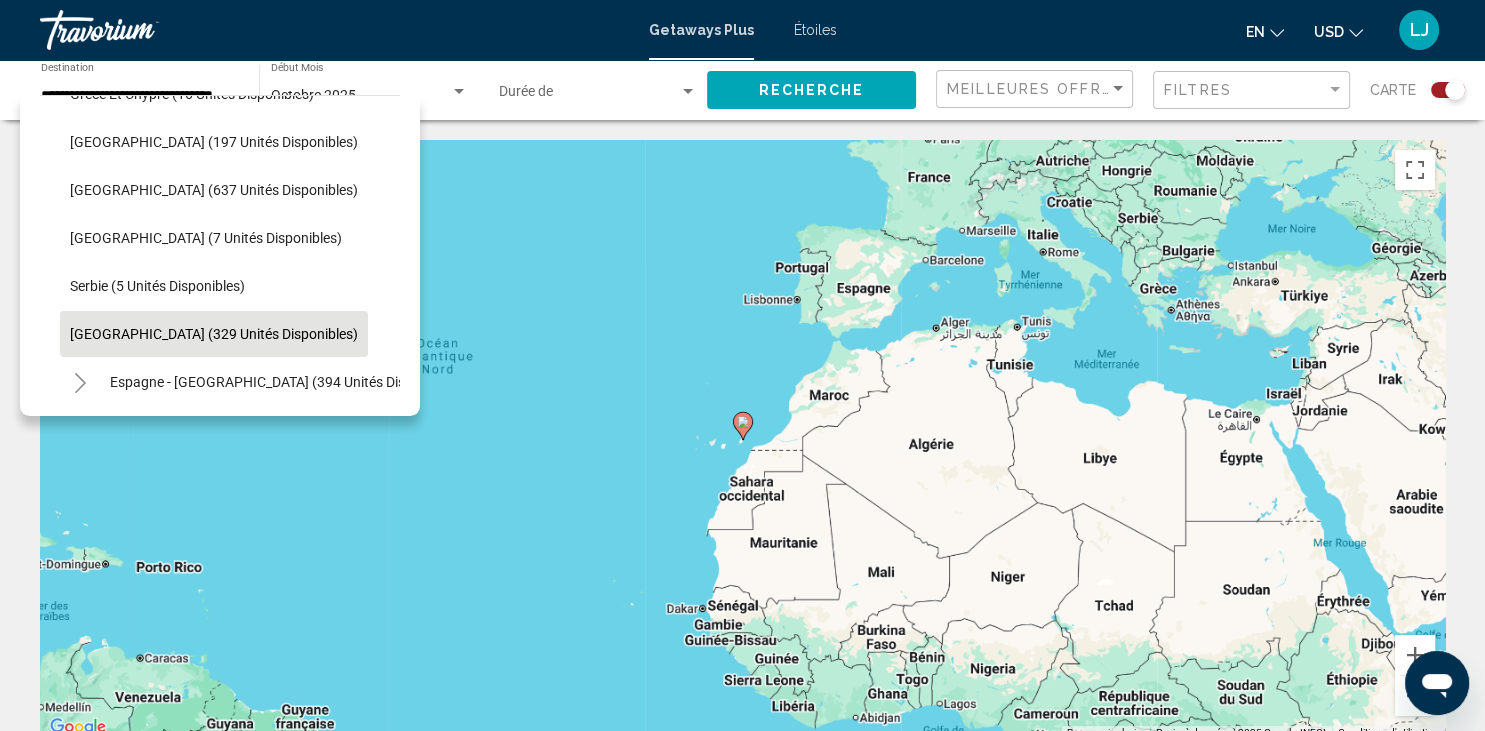 scroll, scrollTop: 420, scrollLeft: 0, axis: vertical 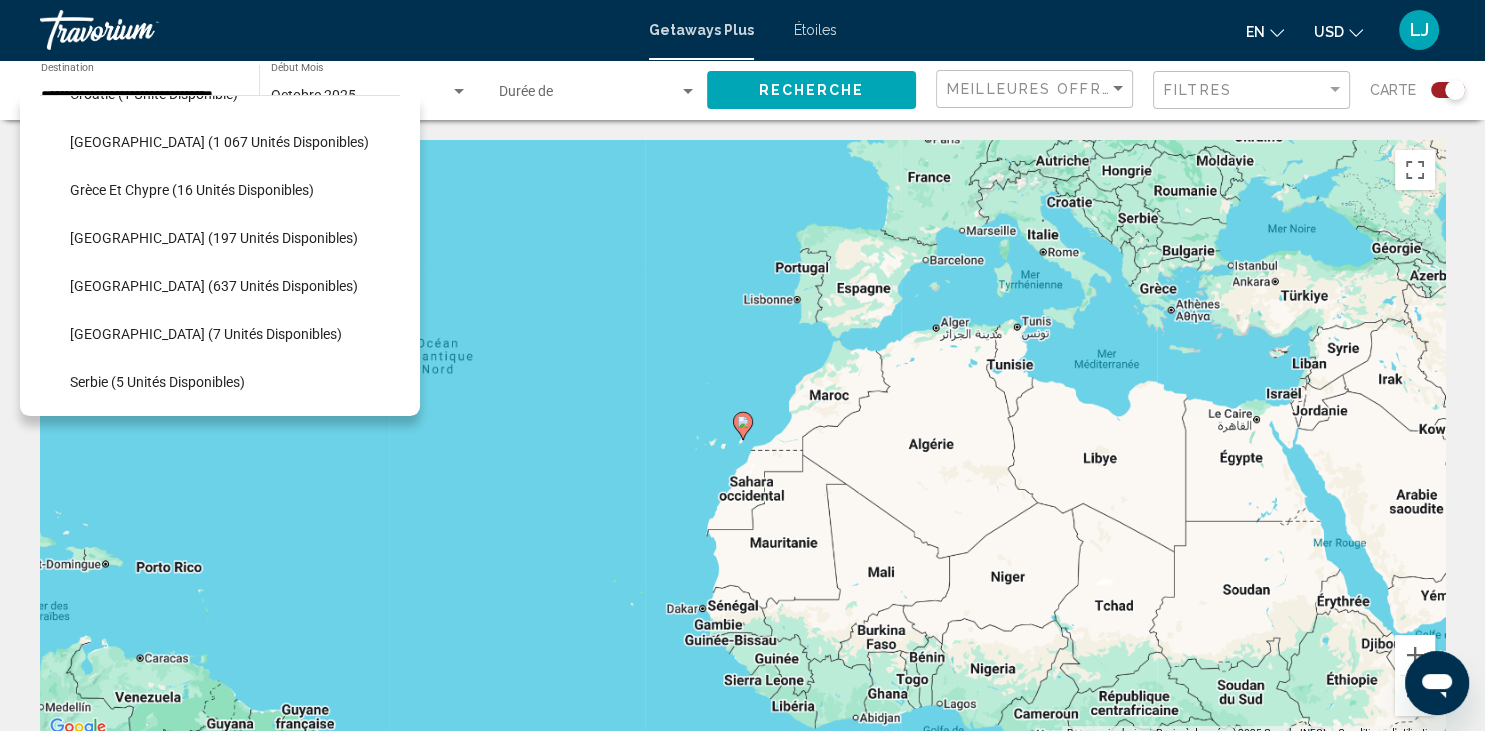 click on "[GEOGRAPHIC_DATA] (7 unités disponibles)" 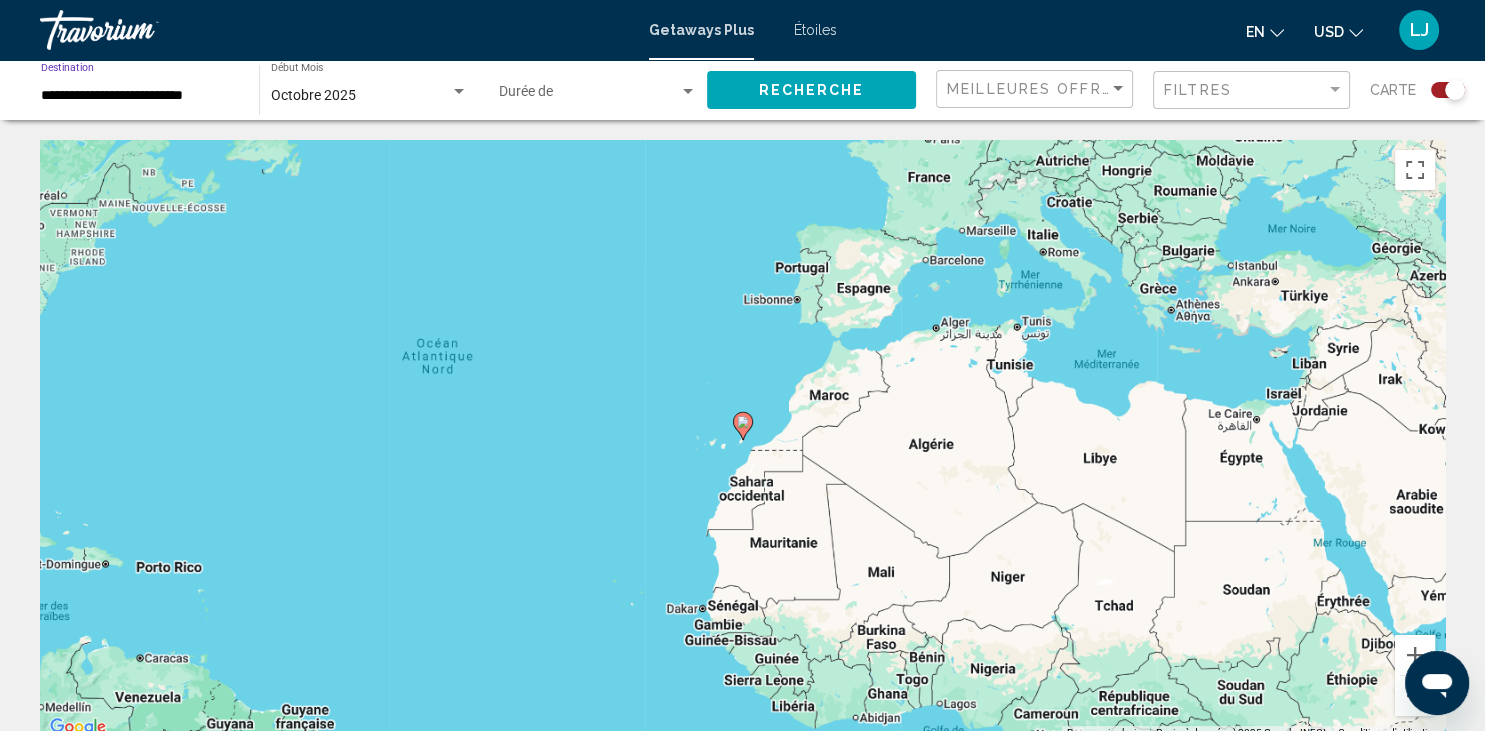 click on "Recherche" 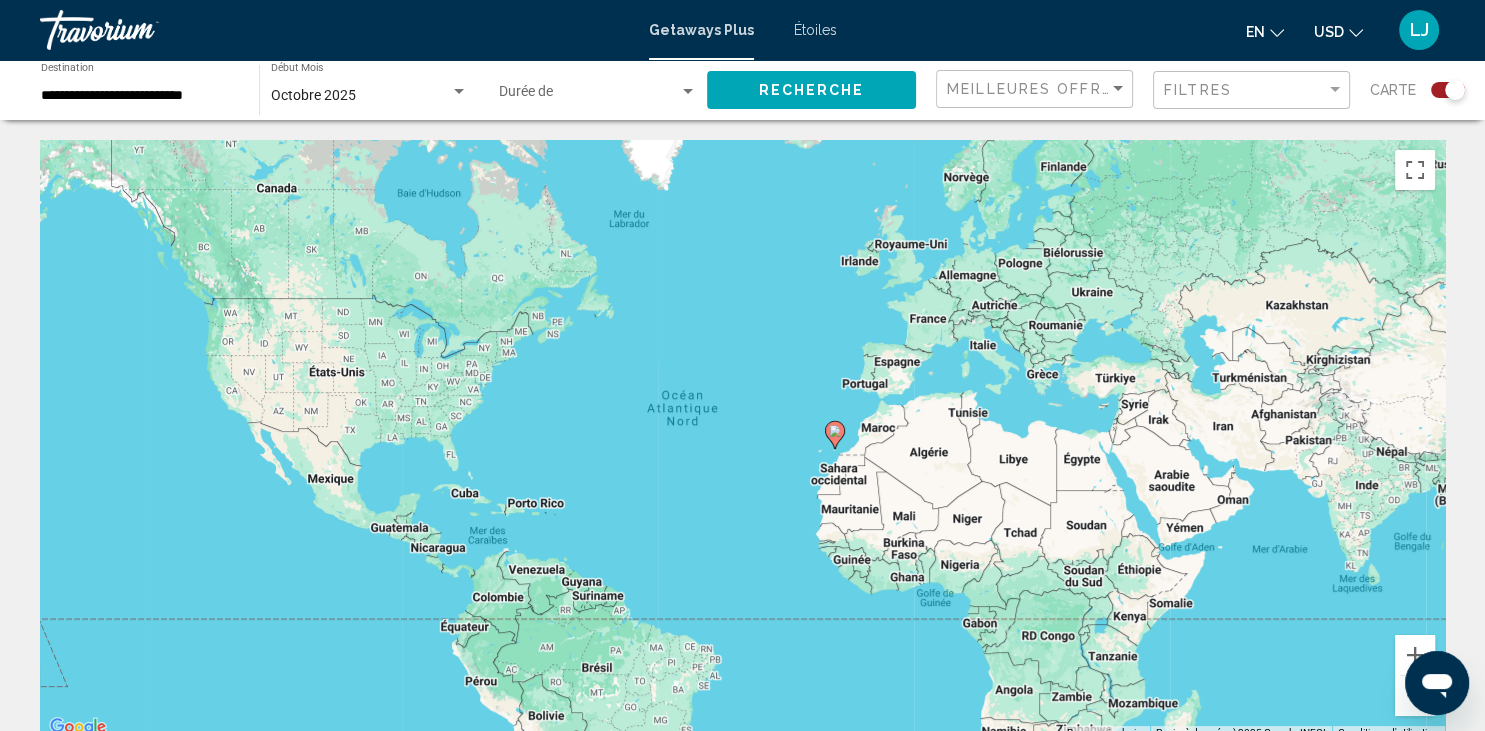 click 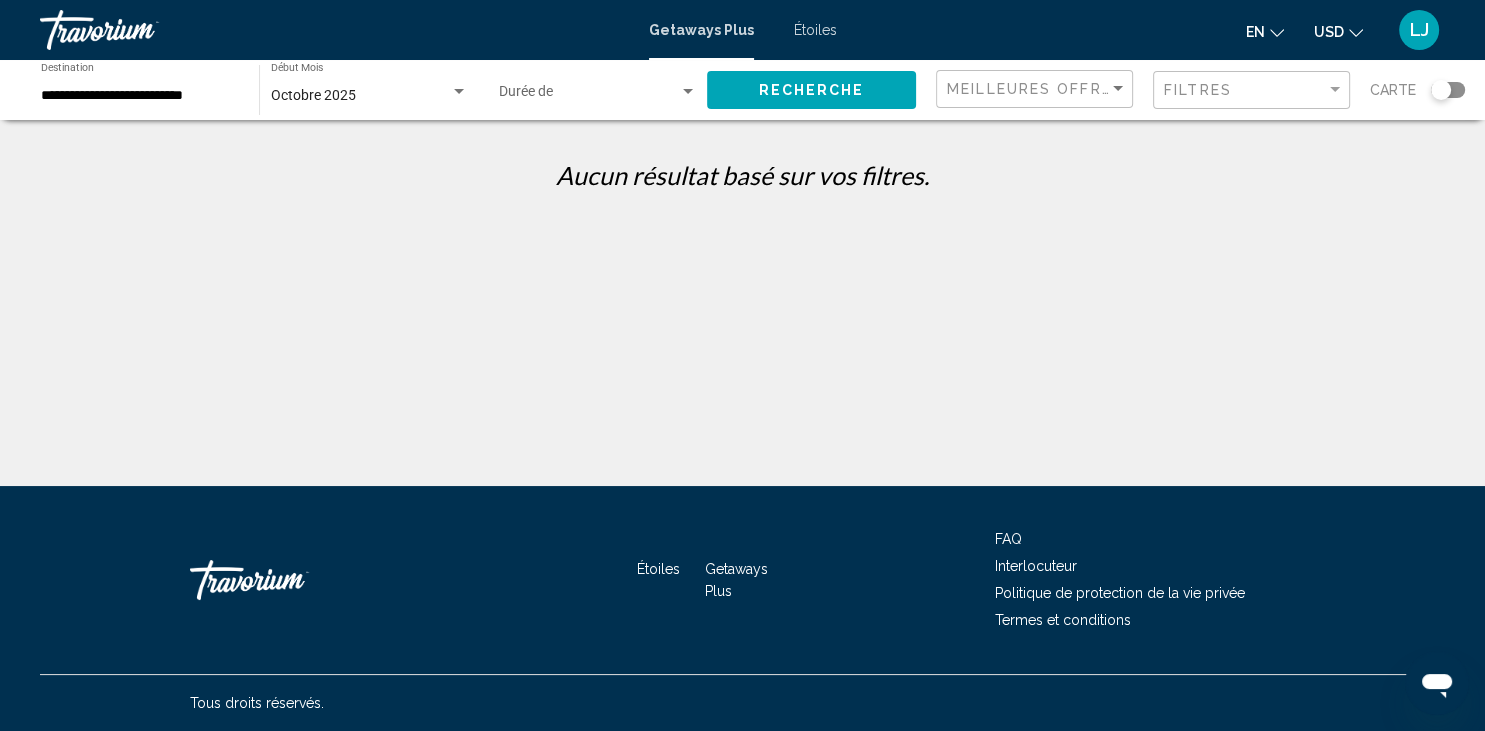 click on "Durée de   l'occupation" 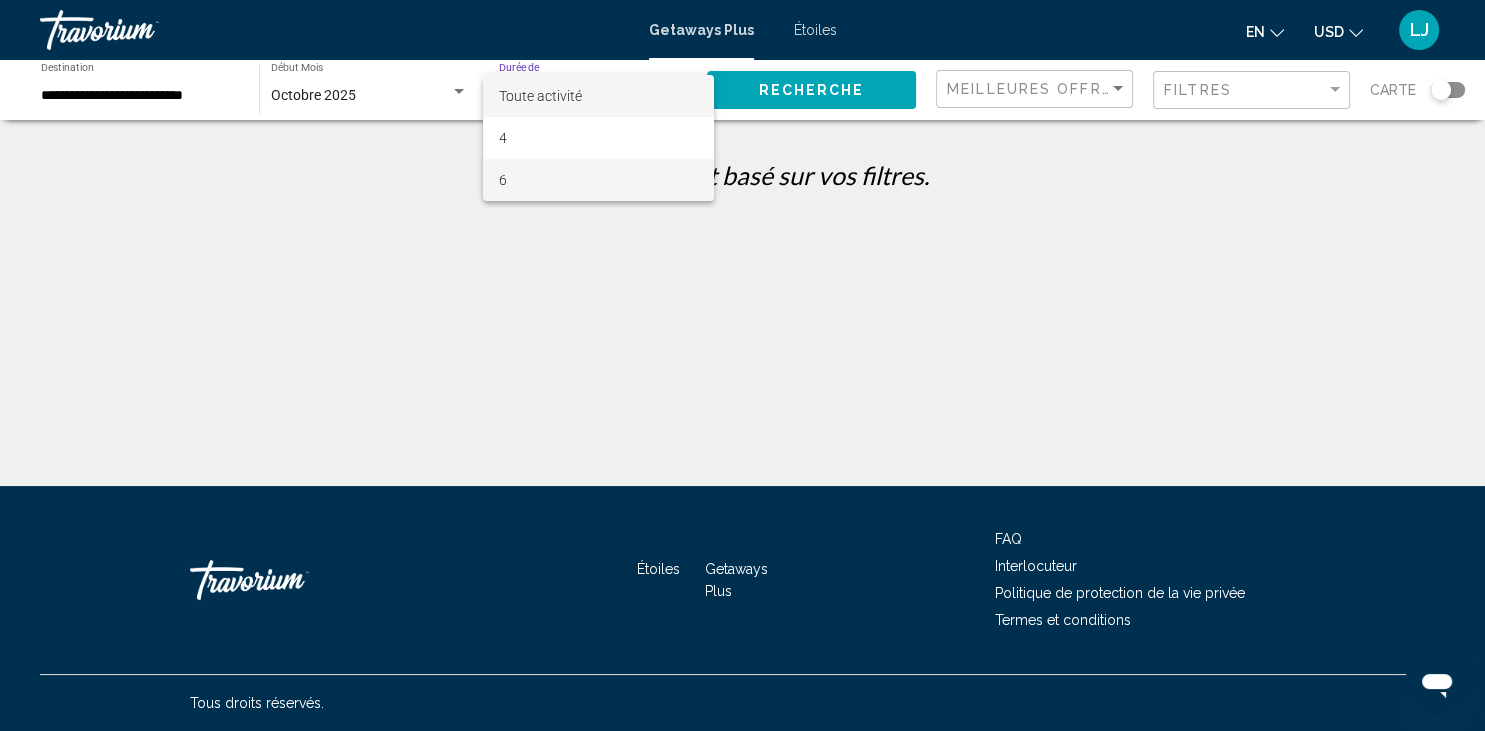 click on "6" at bounding box center (598, 180) 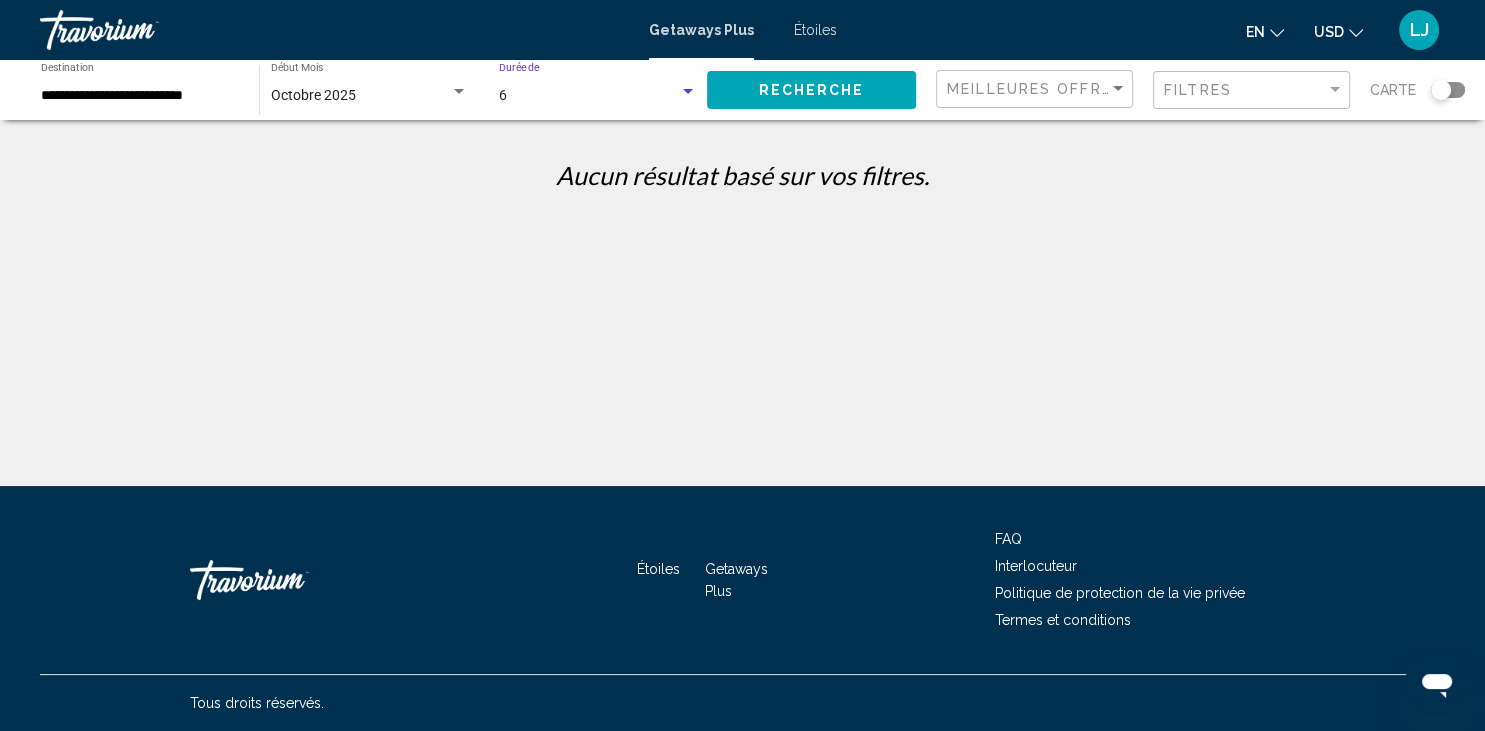 click on "Recherche" 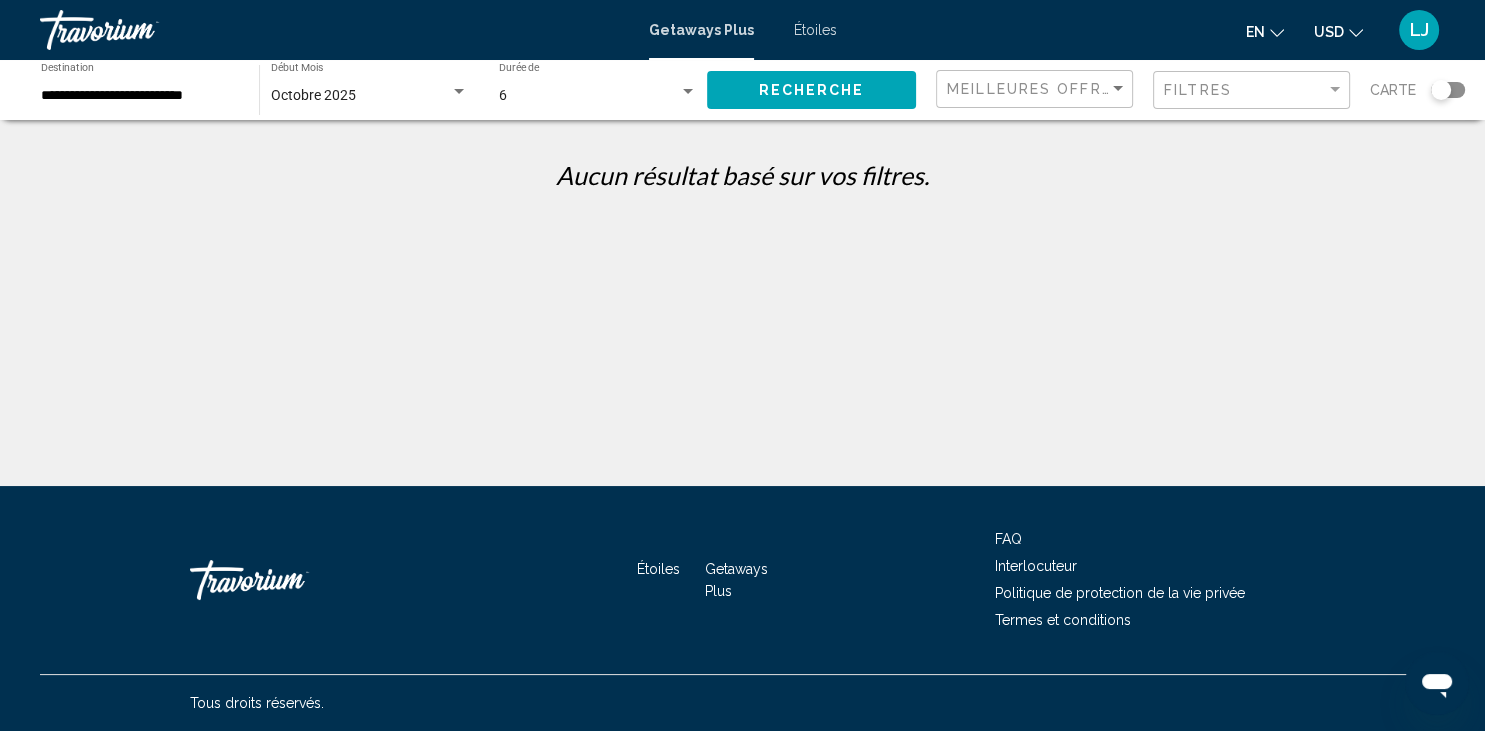 click on "Octobre 2025" at bounding box center [313, 95] 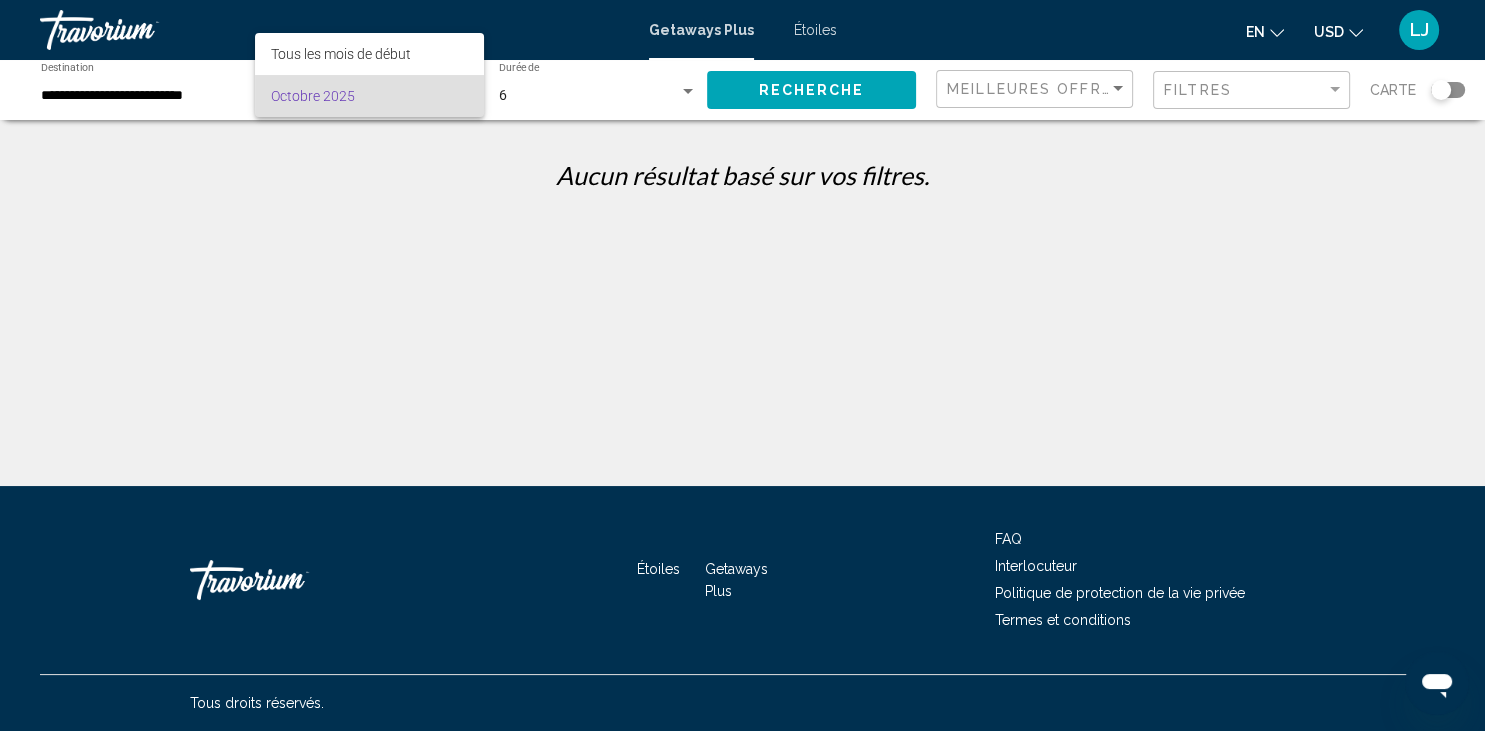 click on "Octobre 2025" at bounding box center [370, 96] 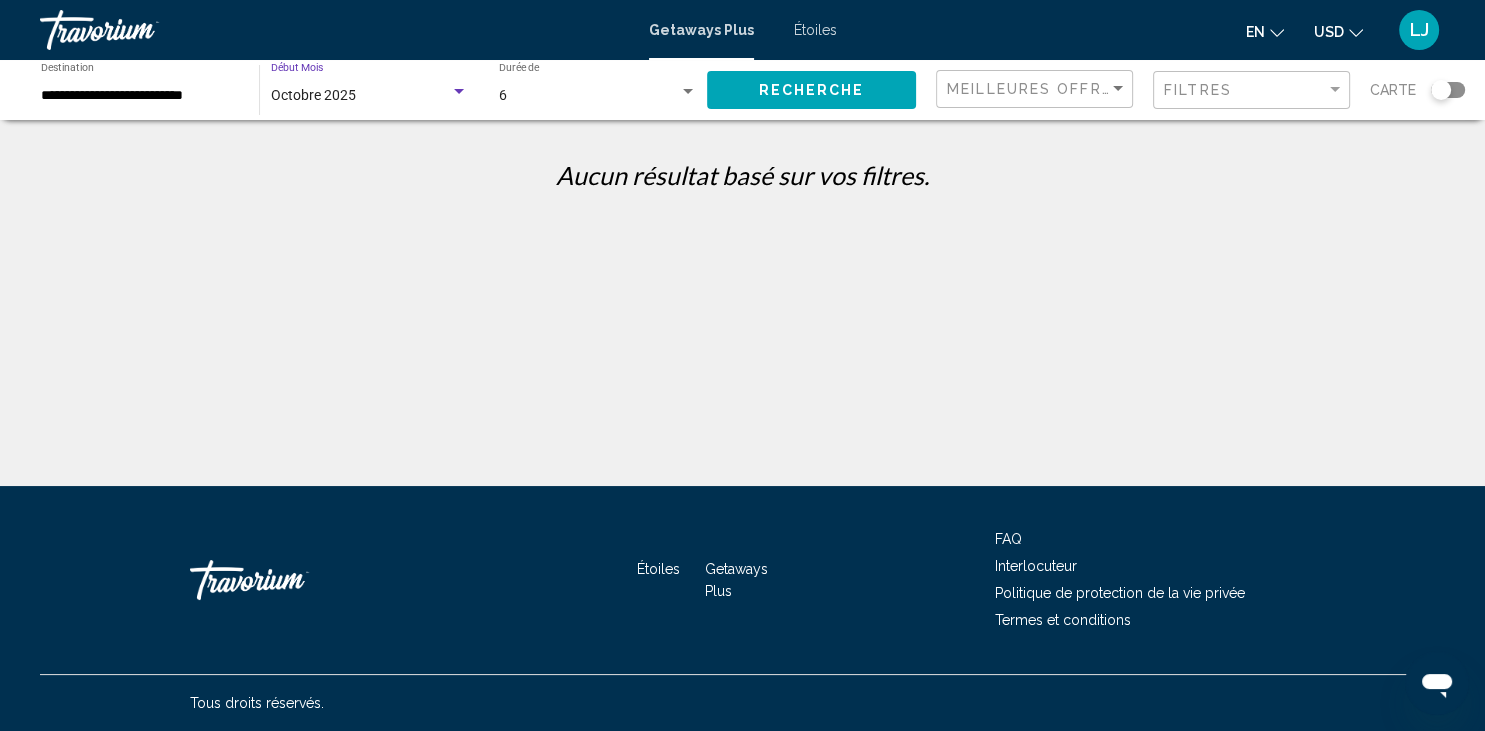 click on "**********" at bounding box center (140, 96) 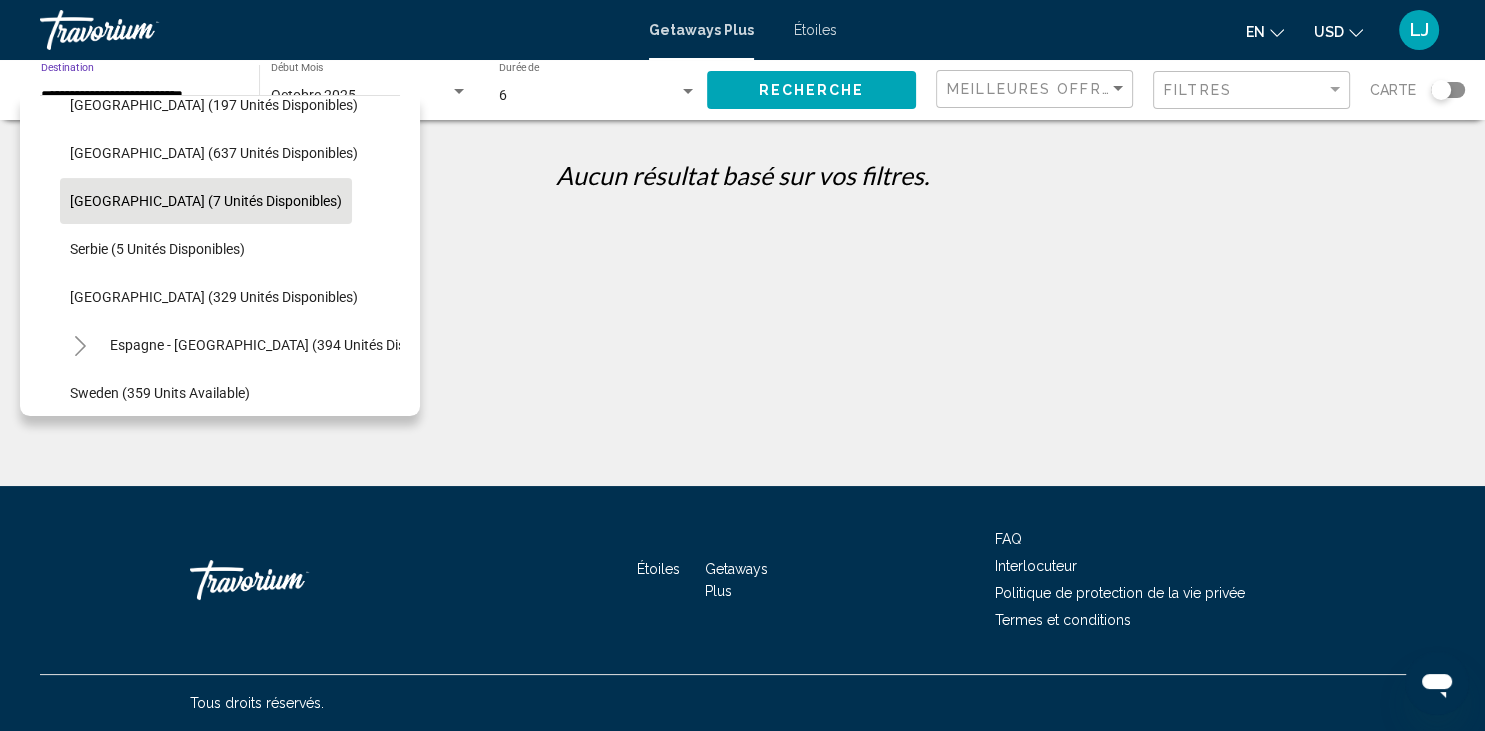 scroll, scrollTop: 599, scrollLeft: 0, axis: vertical 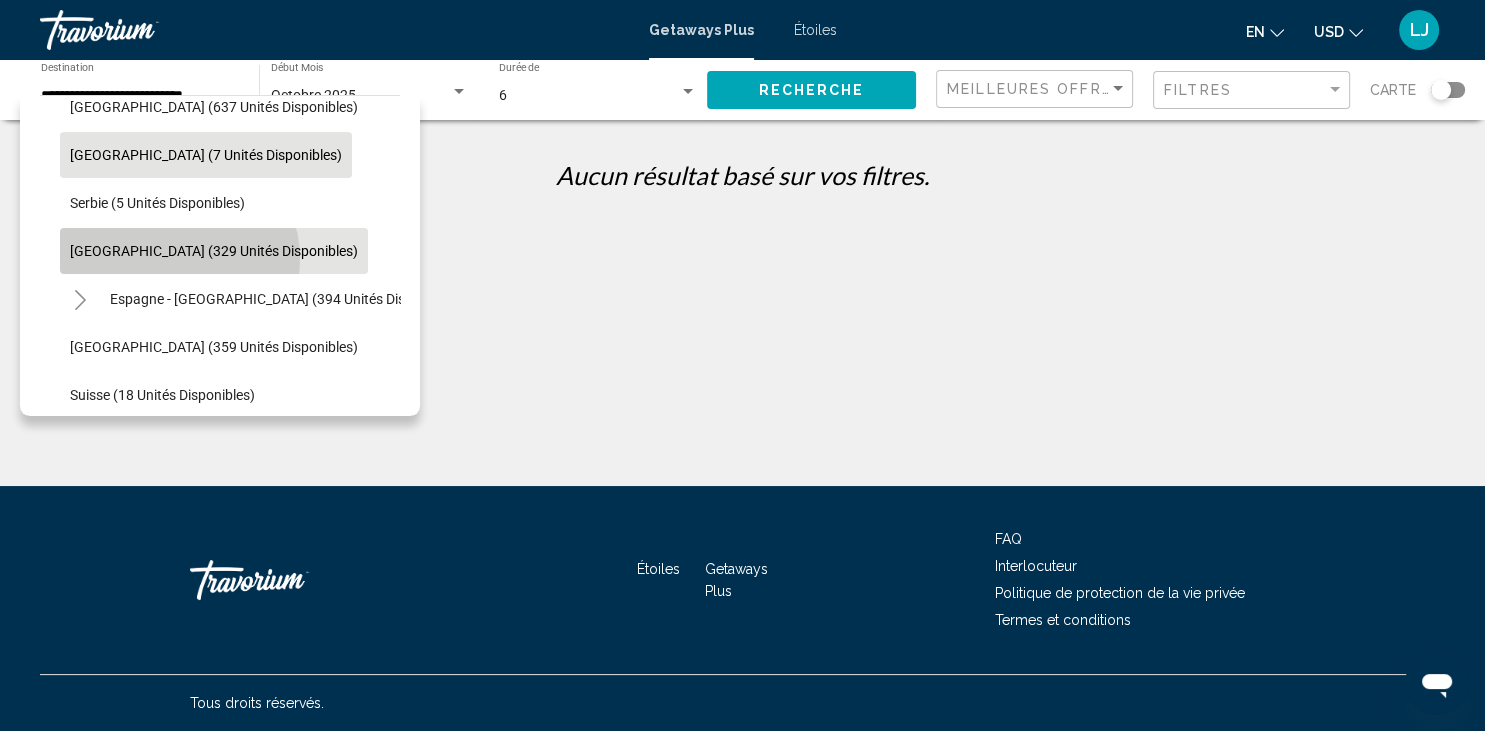 click on "[GEOGRAPHIC_DATA] (329 unités disponibles)" 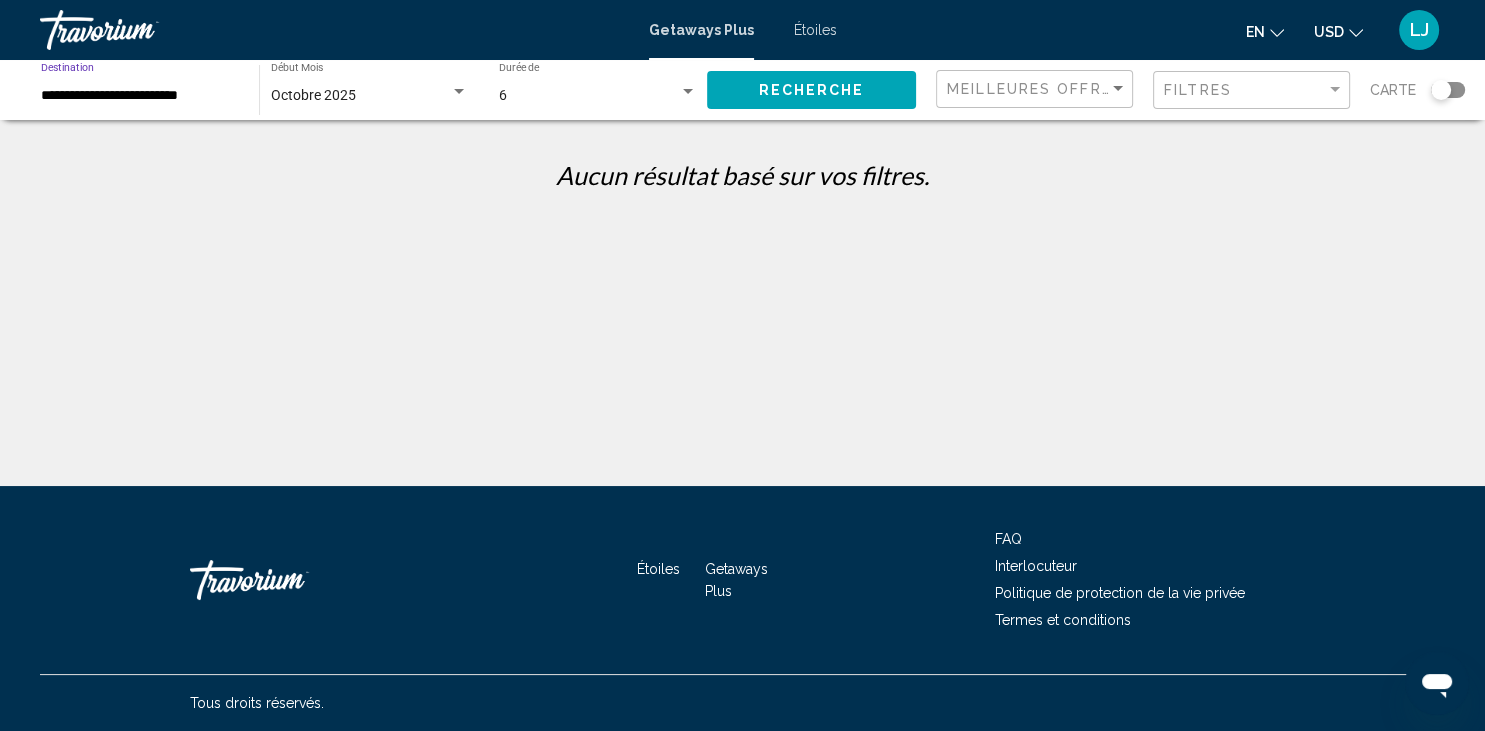 click on "Recherche" 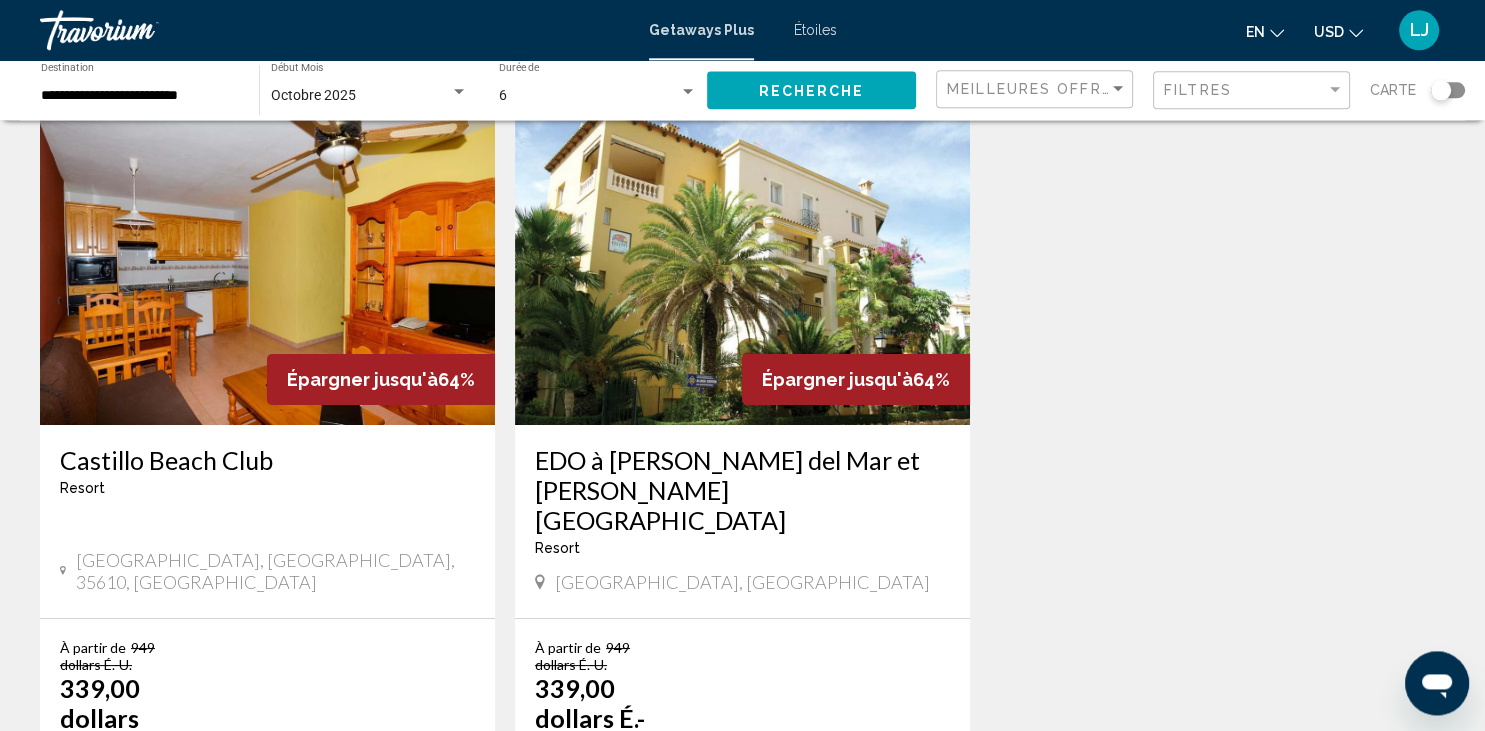 scroll, scrollTop: 0, scrollLeft: 0, axis: both 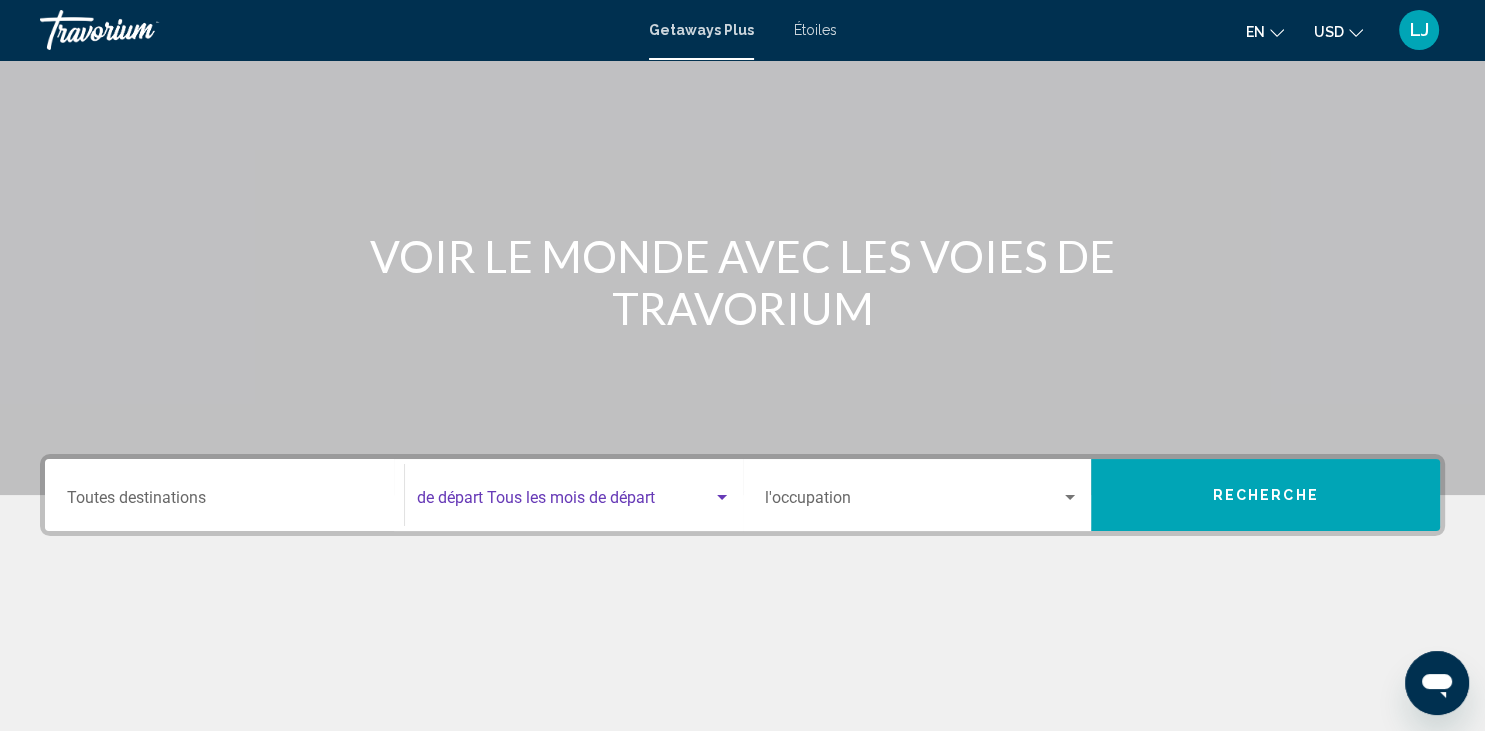 click at bounding box center [565, 502] 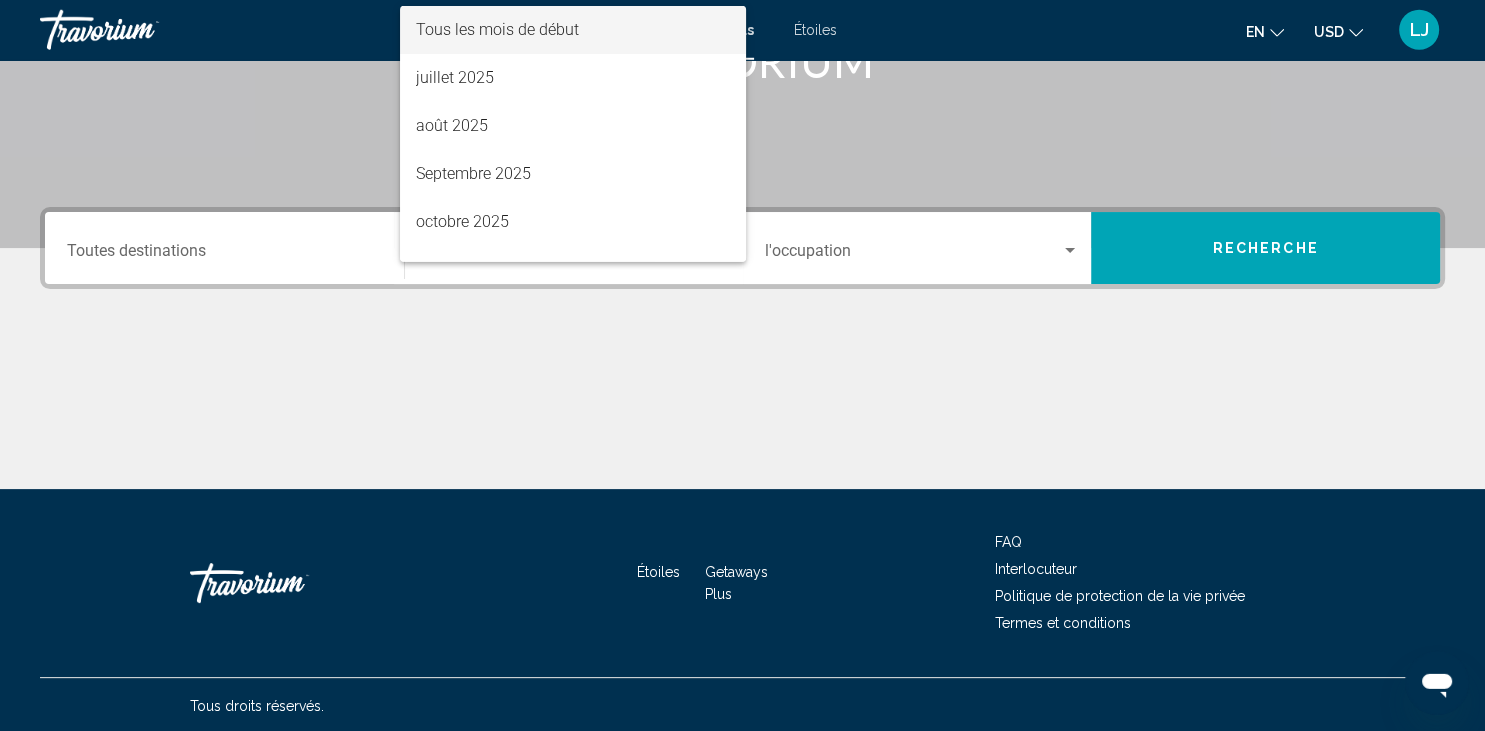 scroll, scrollTop: 354, scrollLeft: 0, axis: vertical 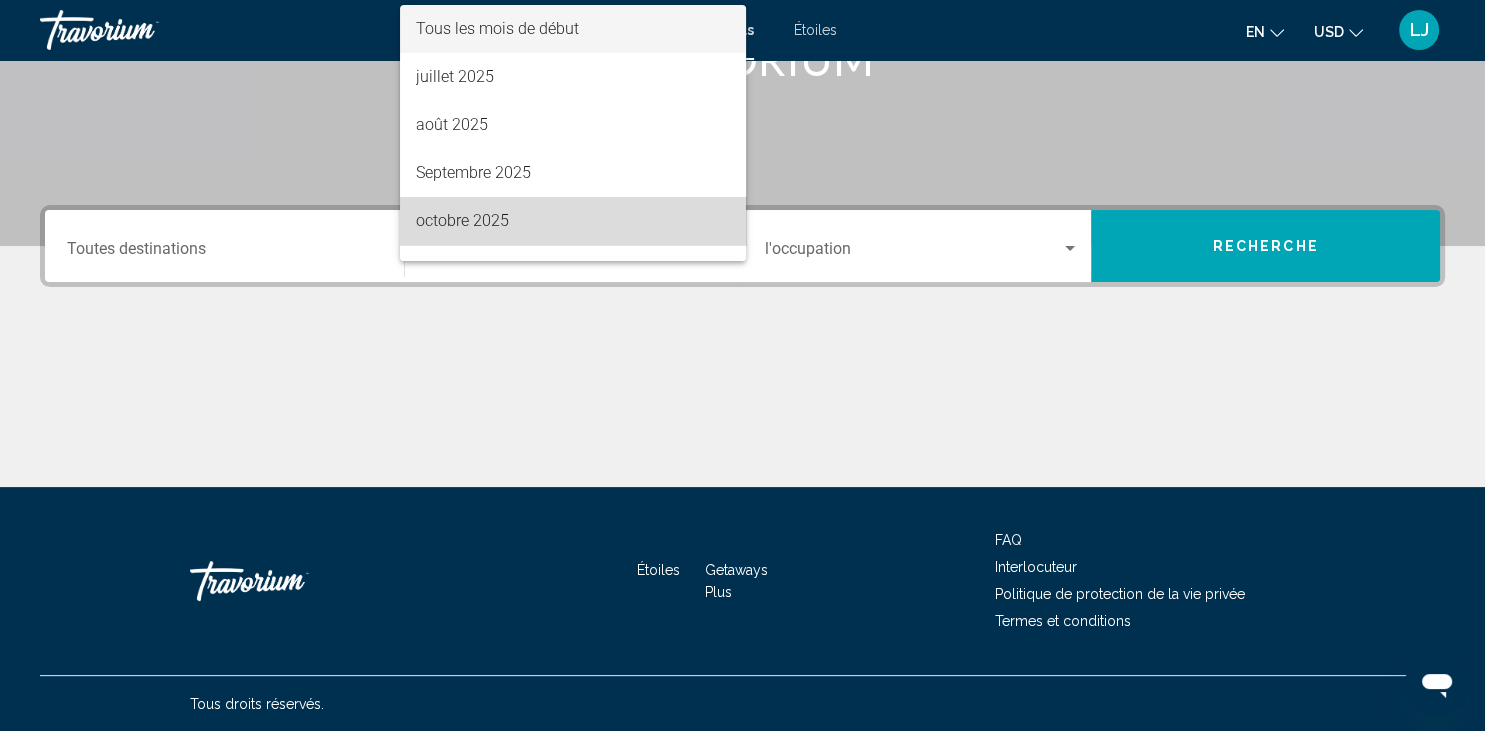 click on "octobre 2025" at bounding box center [573, 221] 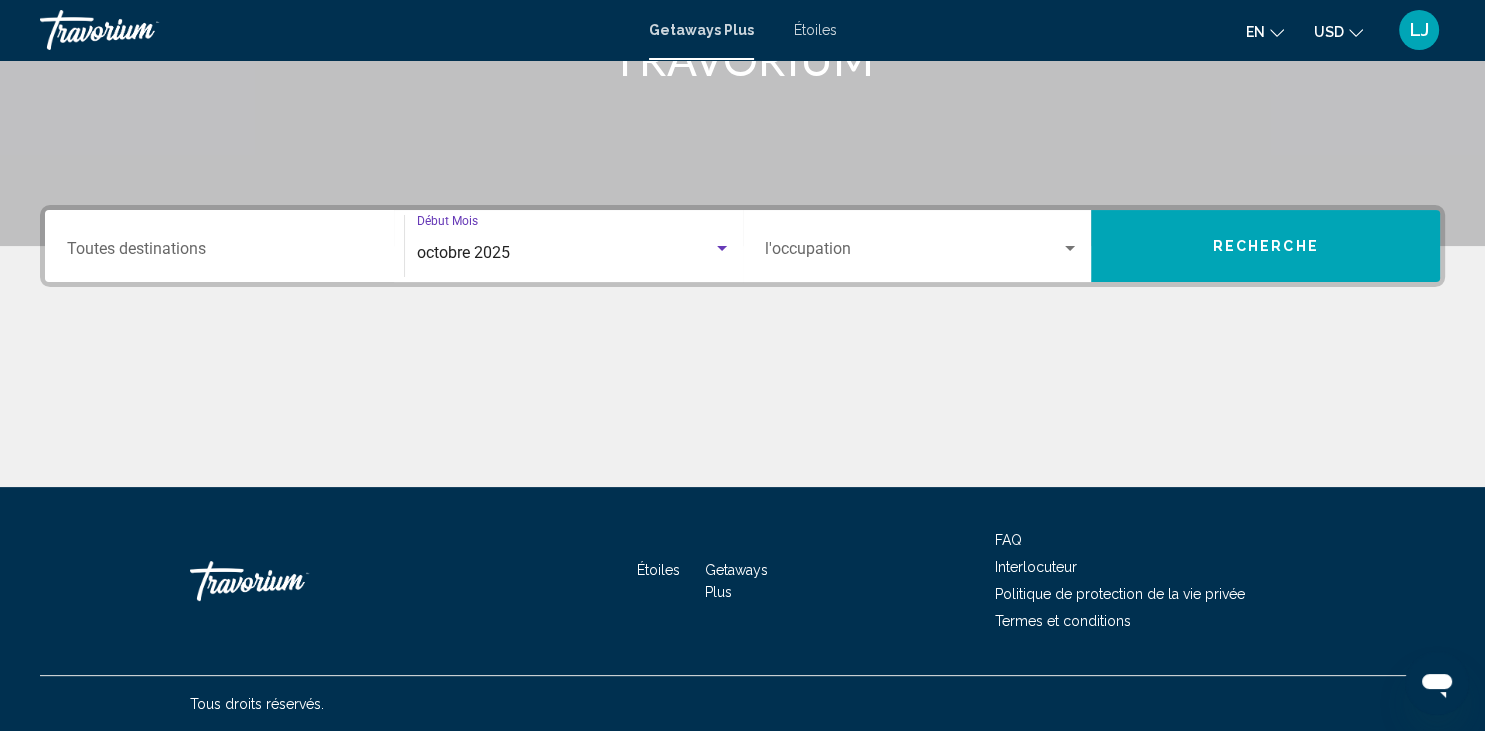 click at bounding box center [913, 253] 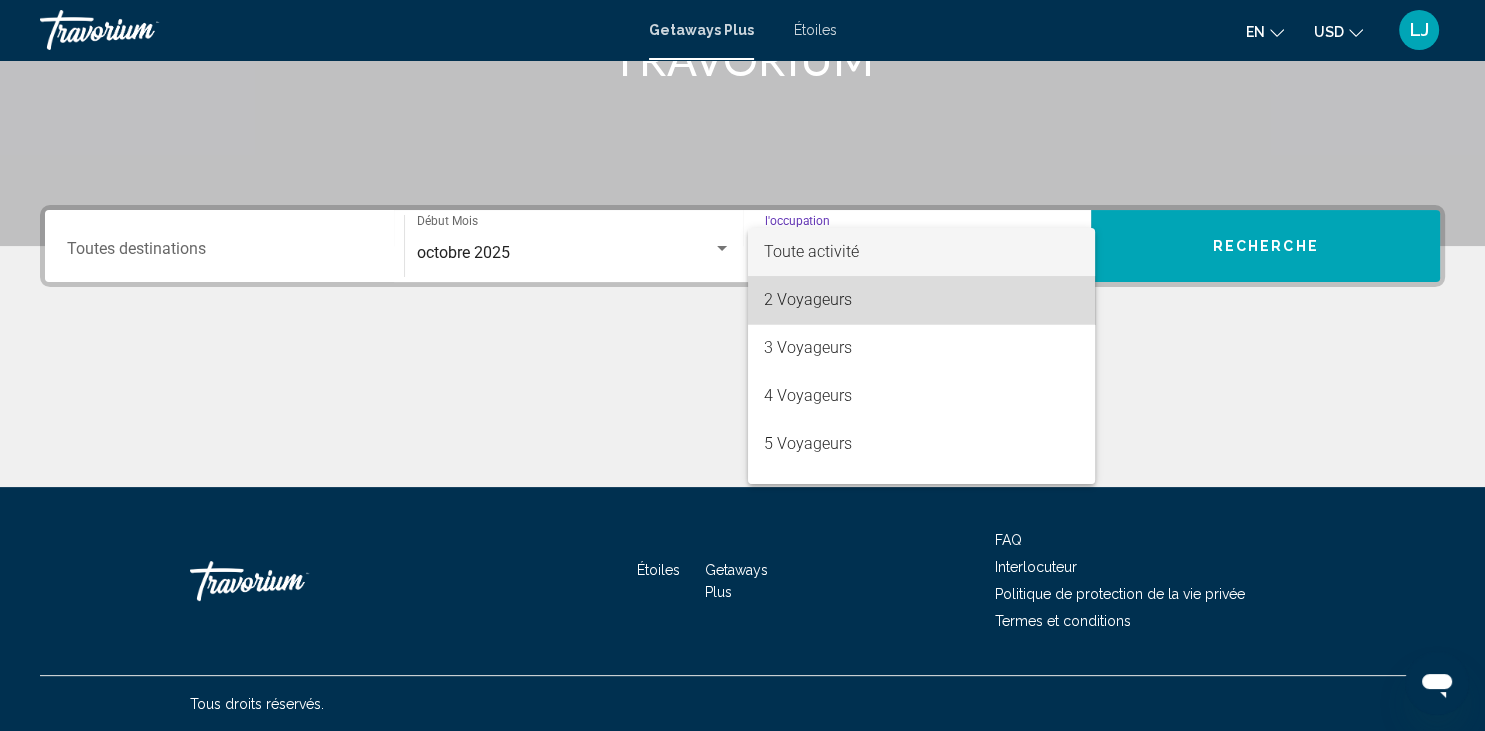 click on "2 Voyageurs" at bounding box center [921, 300] 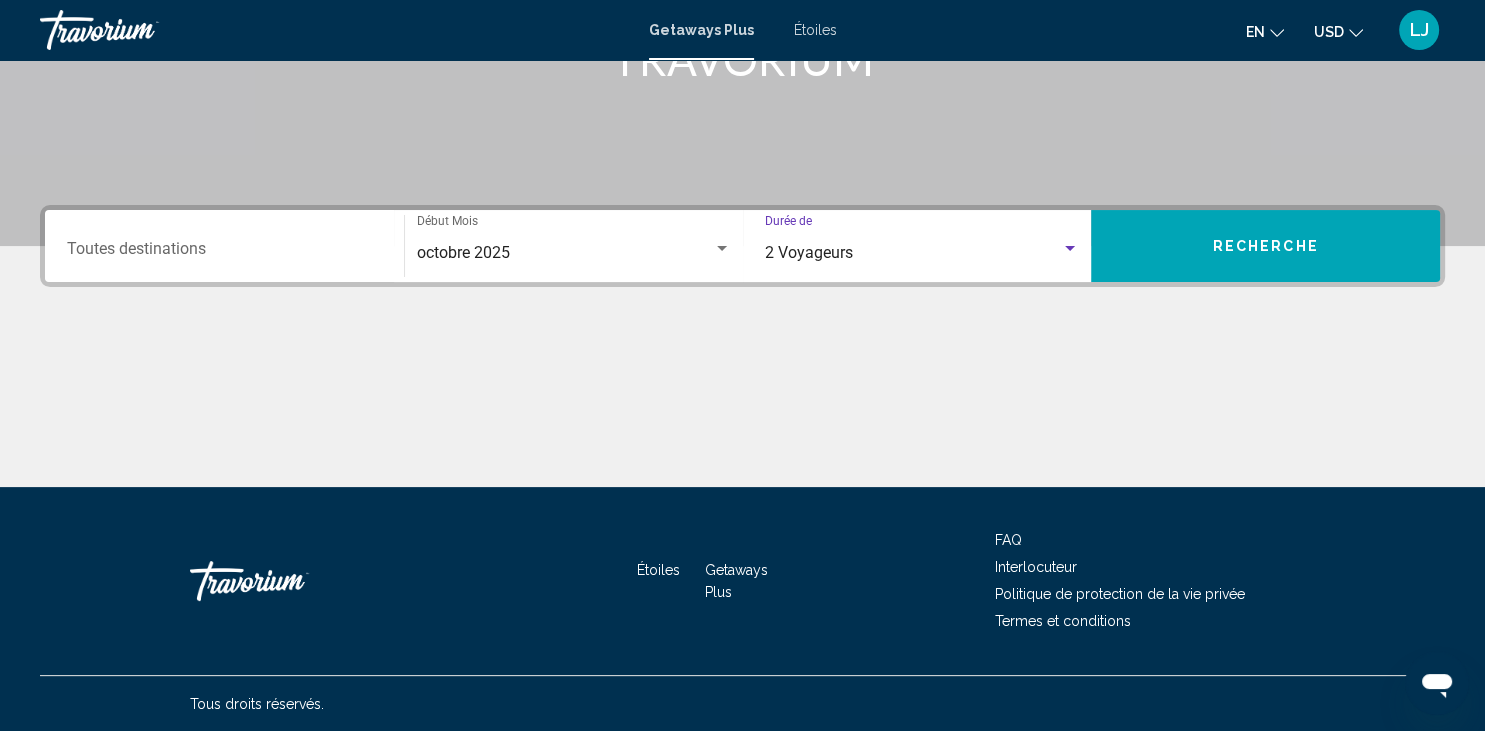 click on "Recherche" at bounding box center [1265, 246] 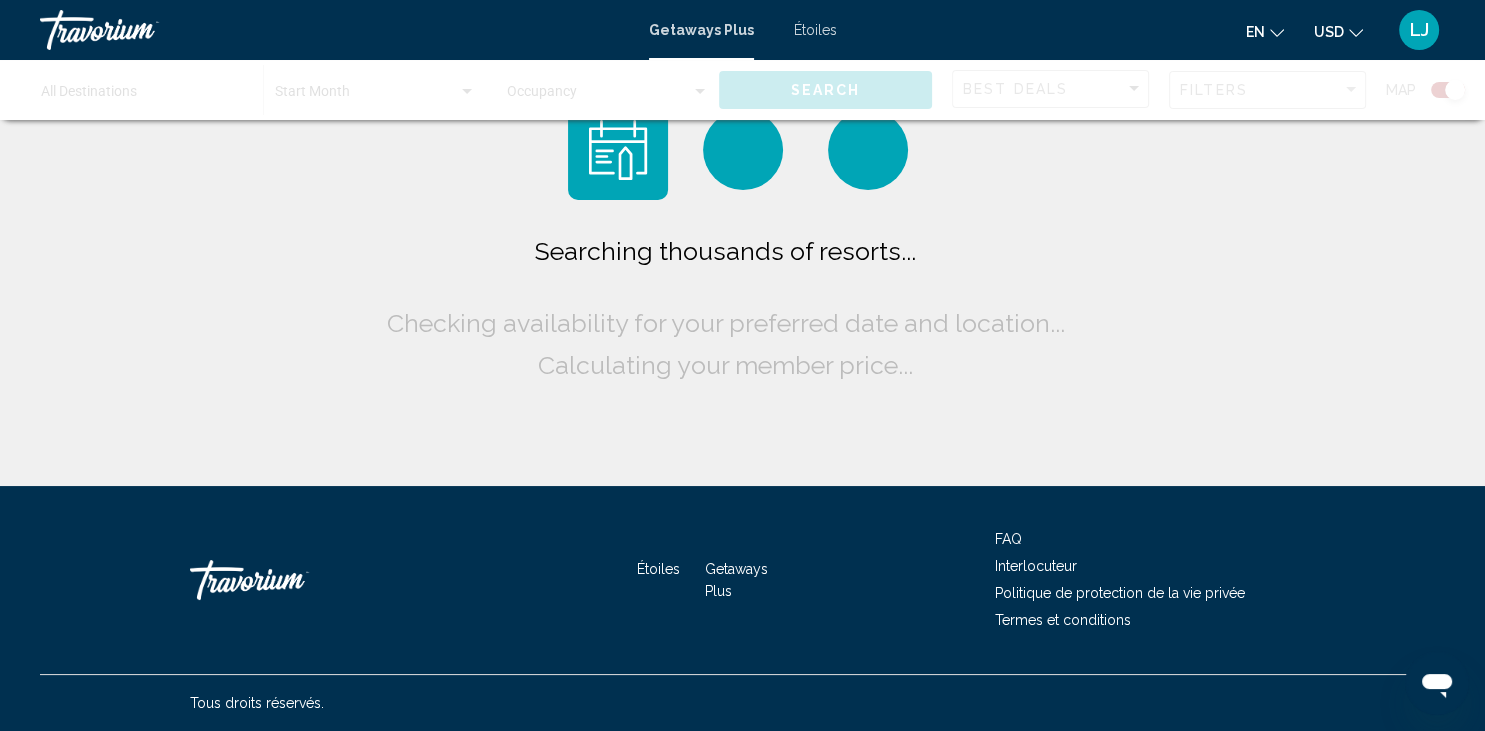 scroll, scrollTop: 0, scrollLeft: 0, axis: both 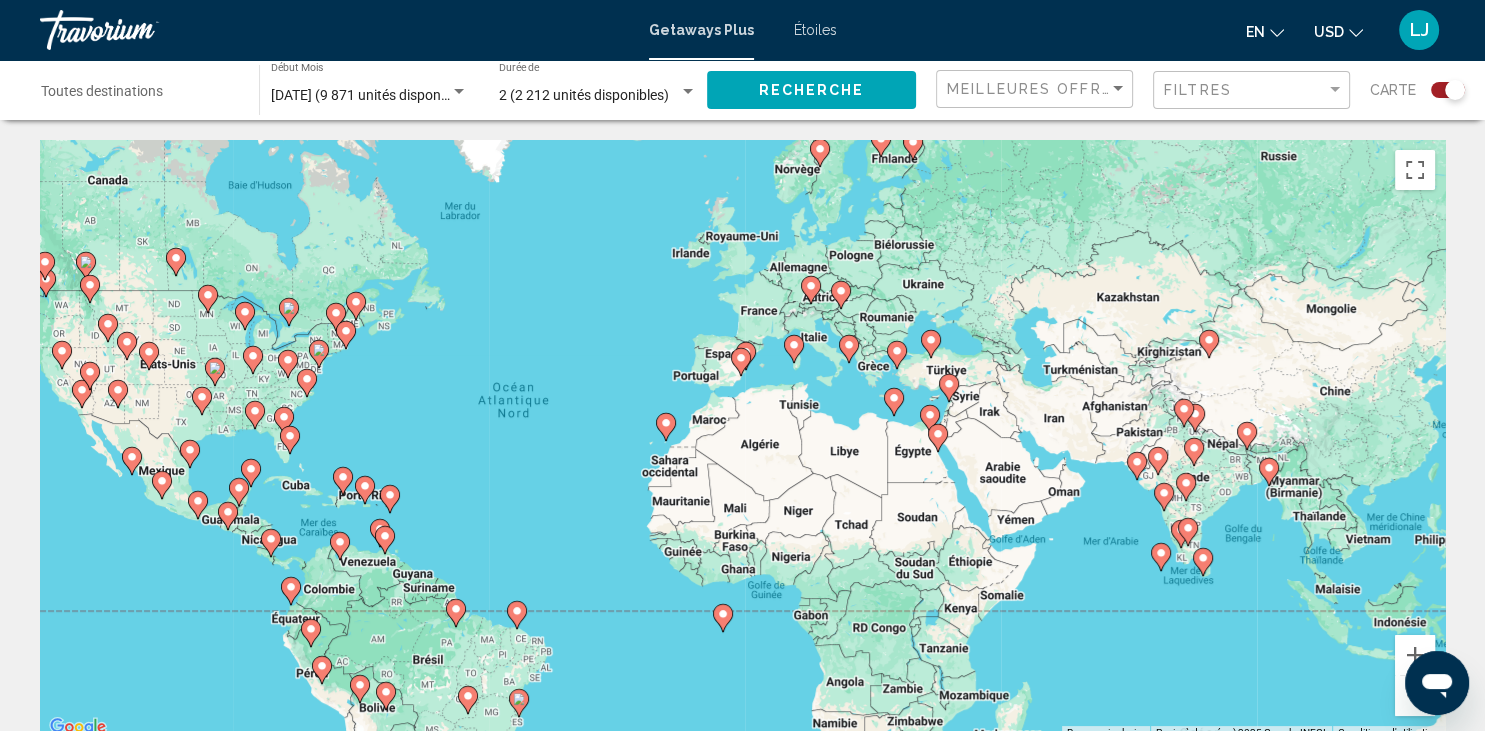 drag, startPoint x: 798, startPoint y: 451, endPoint x: 626, endPoint y: 443, distance: 172.18594 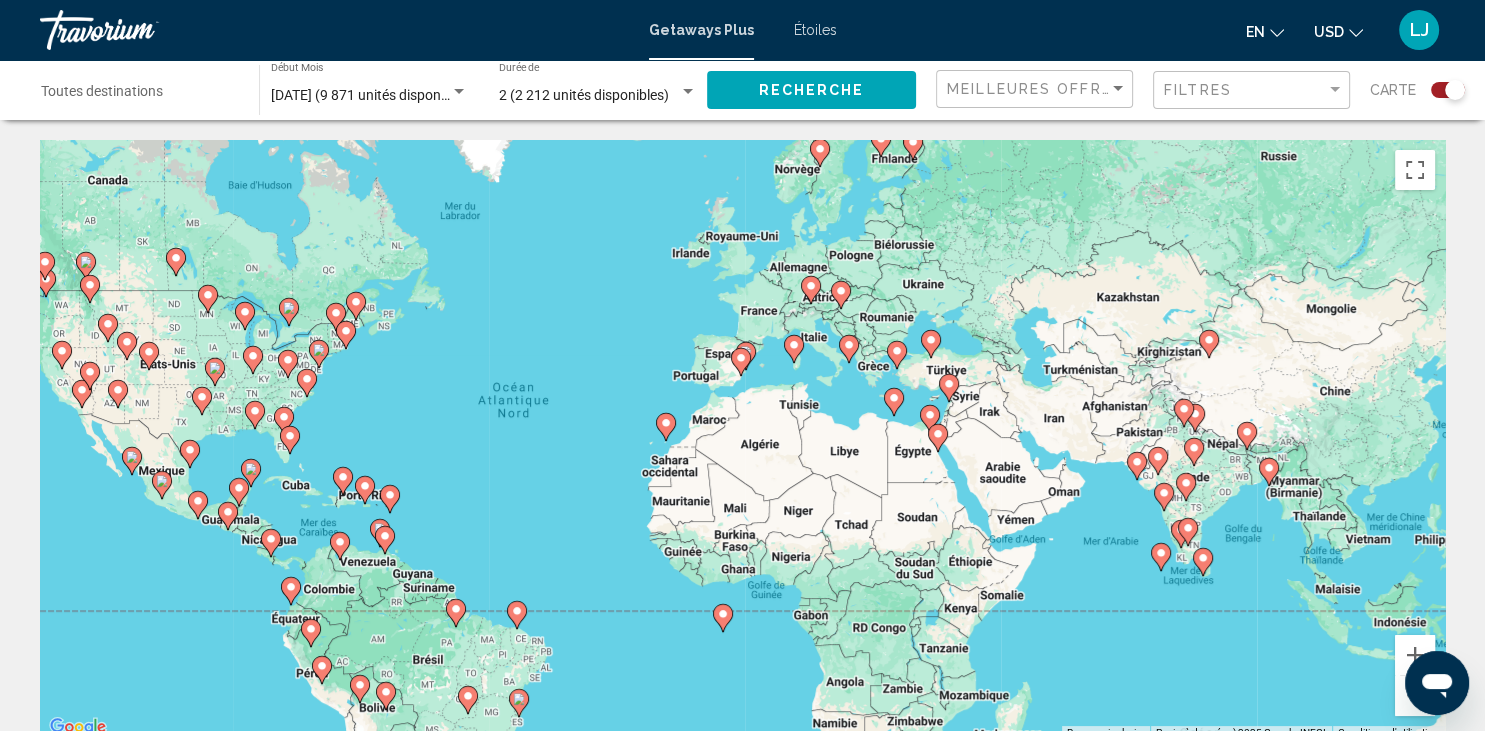 click on "Pour naviguer, appuyez sur les touches fléchées. Pour activer le glissement avec le clavier, appuyez sur Alt+Entrée. Une fois ce mode activé, utilisez les touches fléchées pour déplacer le repère. Pour valider le déplacement, appuyez sur Entrée. Pour annuler, appuyez sur Échap." at bounding box center [742, 440] 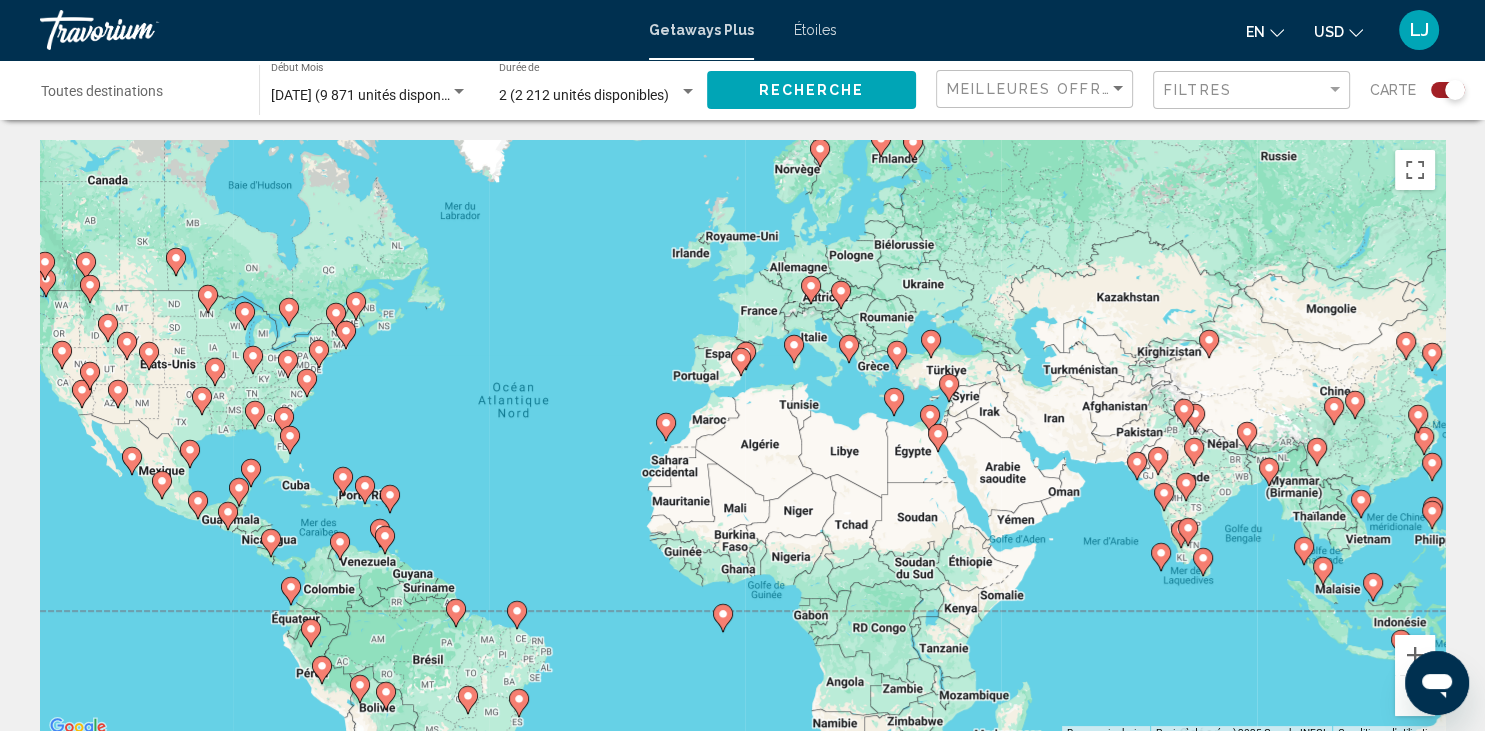 click 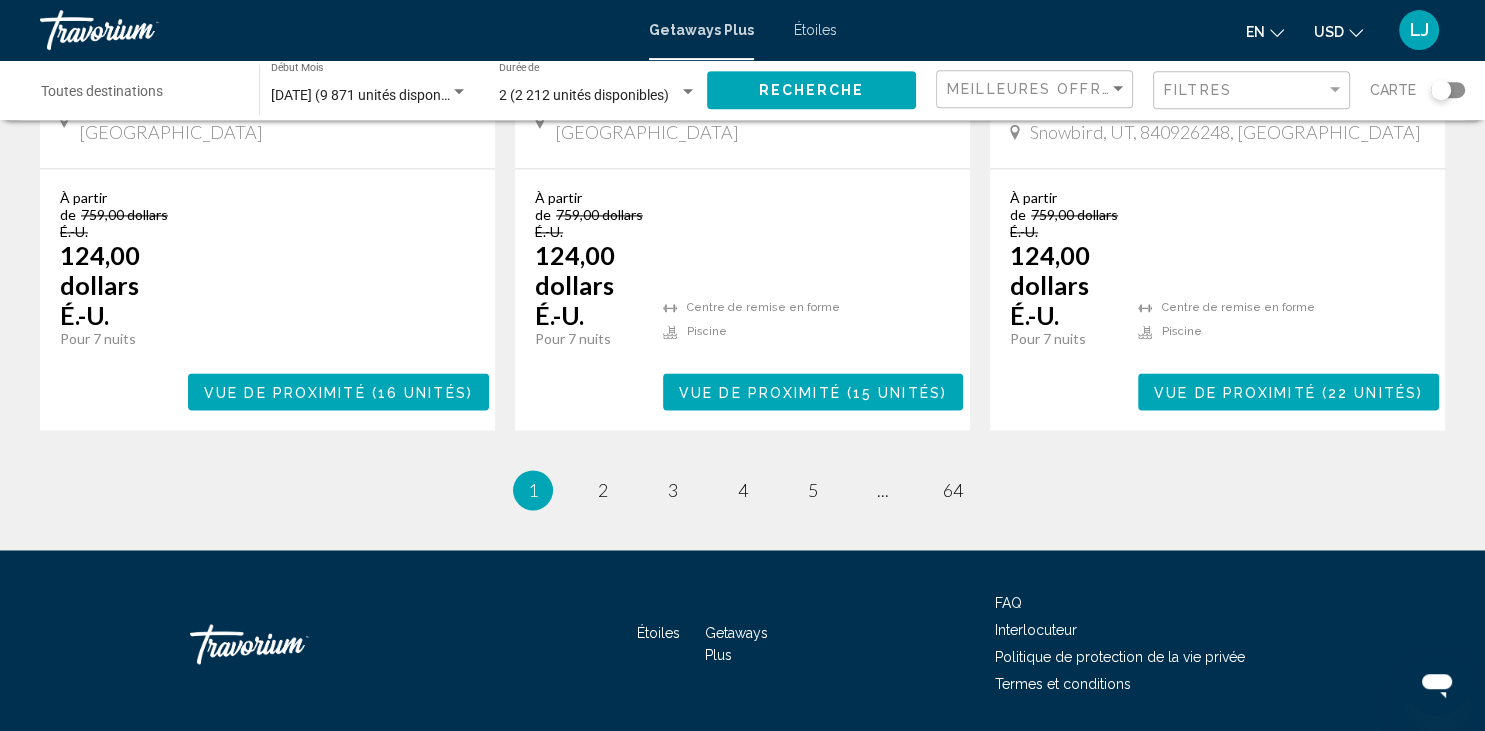scroll, scrollTop: 2947, scrollLeft: 0, axis: vertical 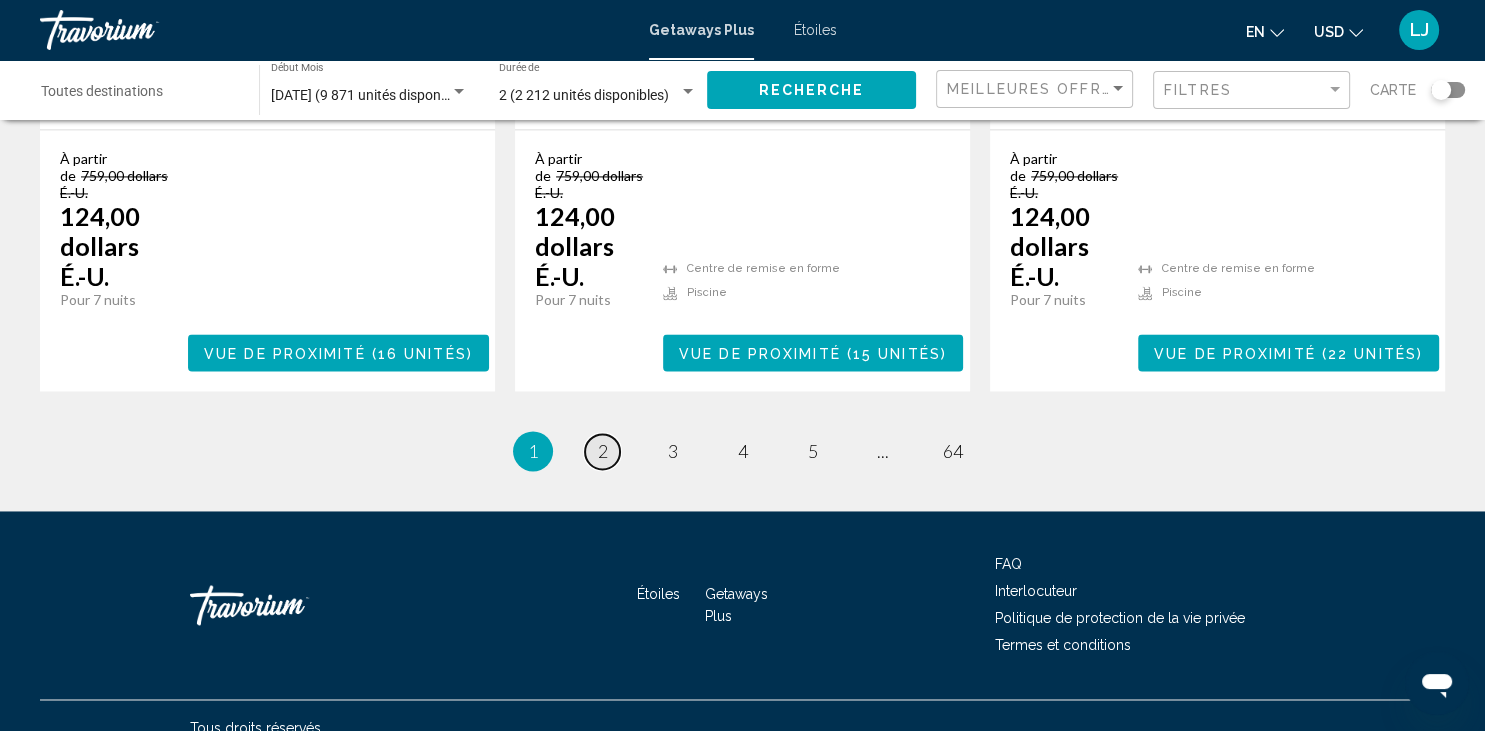 click on "2" at bounding box center (603, 451) 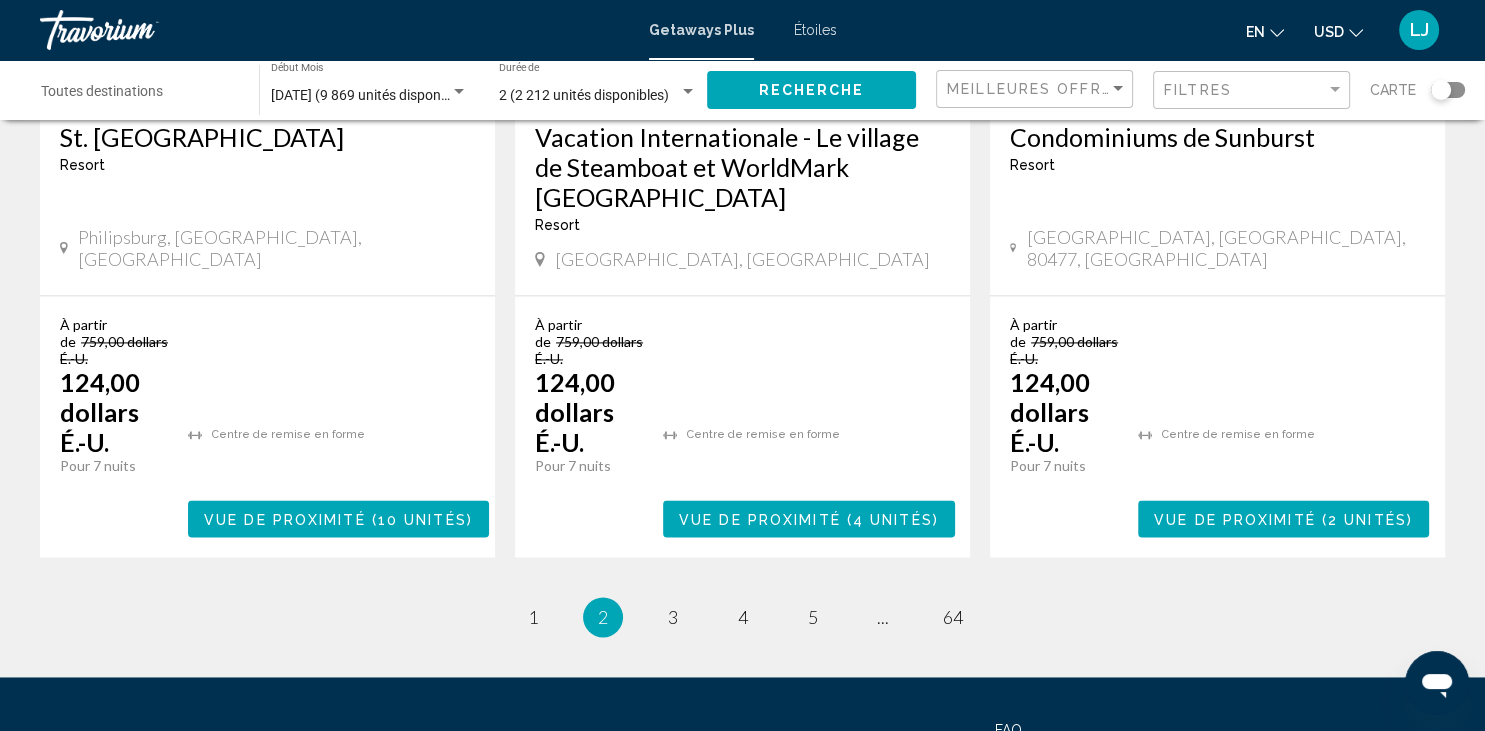 scroll, scrollTop: 2976, scrollLeft: 0, axis: vertical 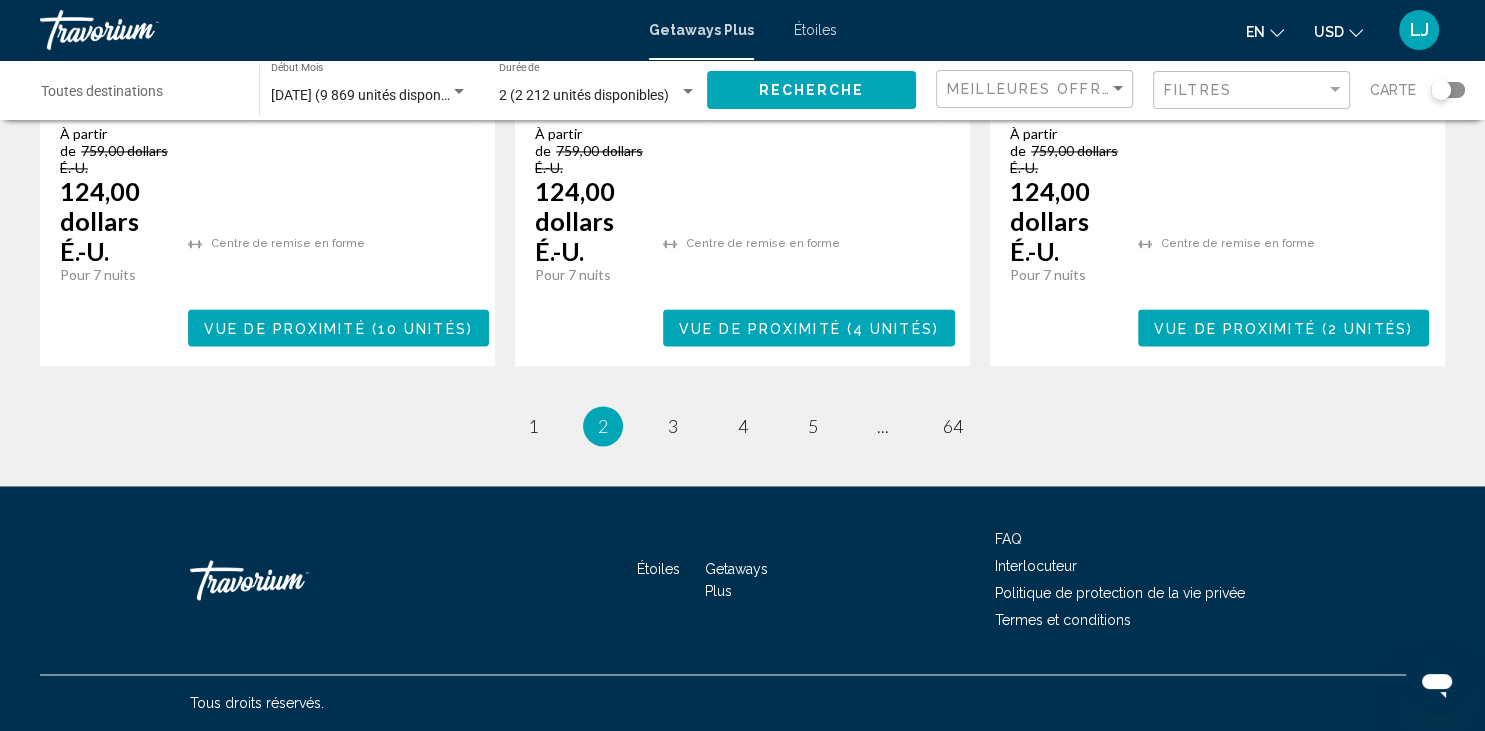 click on "page  5" at bounding box center [813, 426] 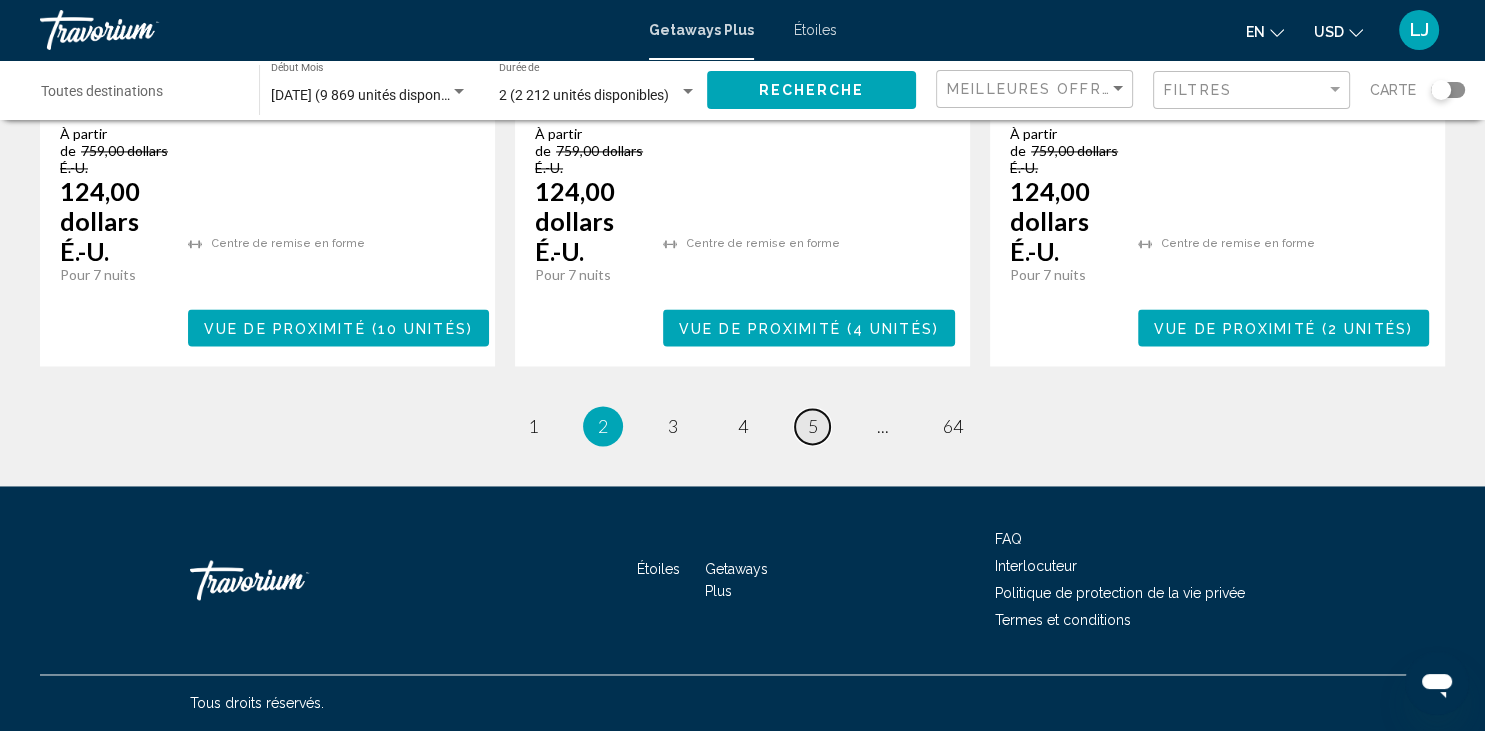 click on "5" at bounding box center [813, 426] 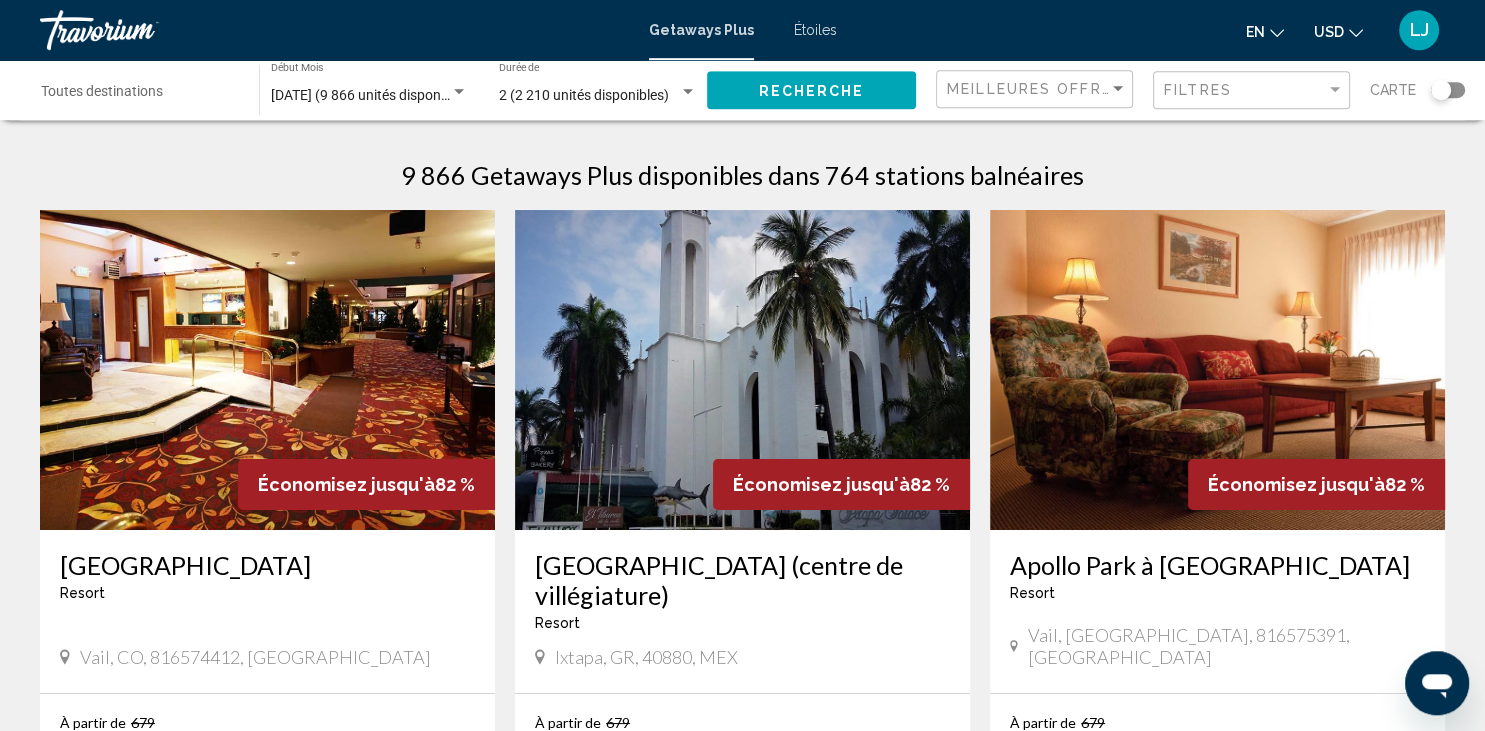 scroll, scrollTop: 0, scrollLeft: 0, axis: both 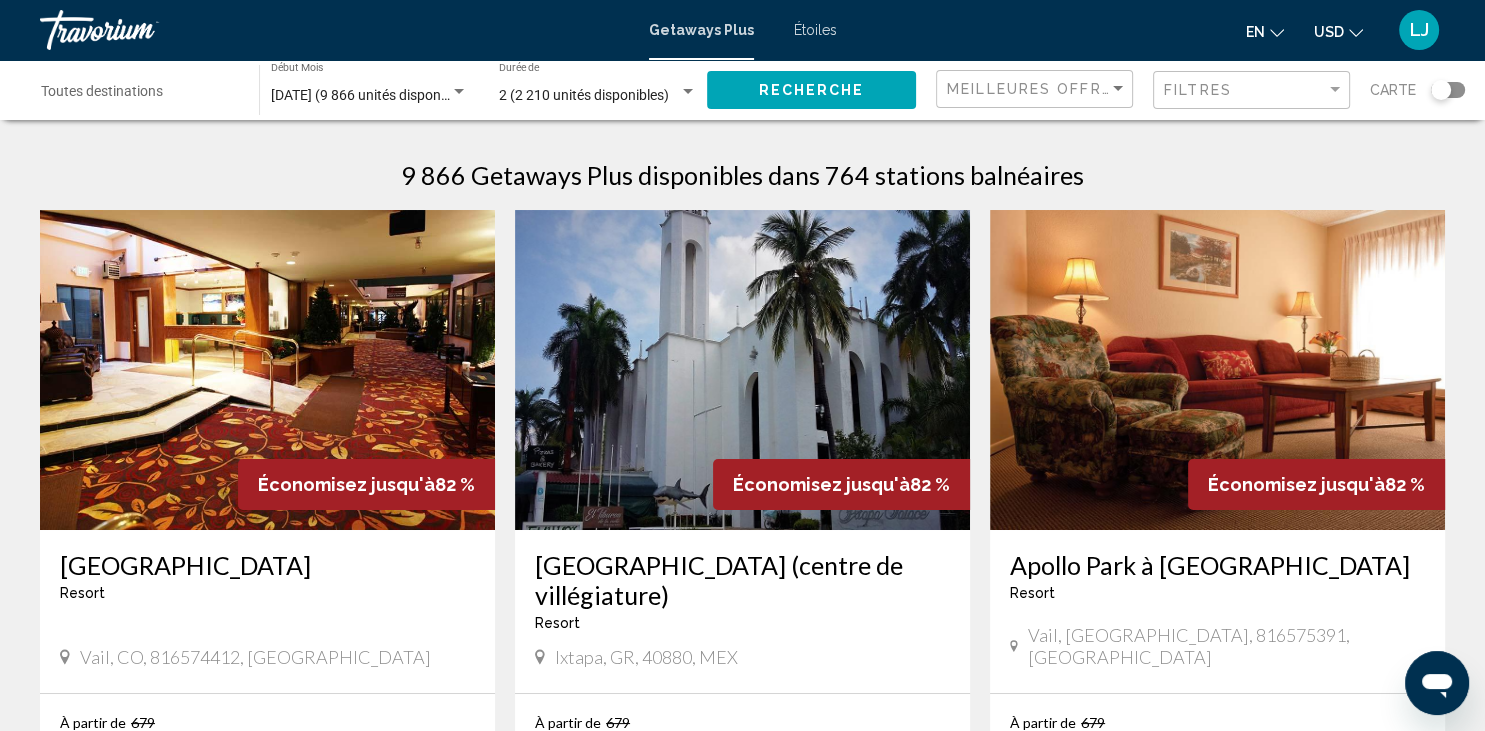 click on "Destination   Toutes destinations" at bounding box center [140, 96] 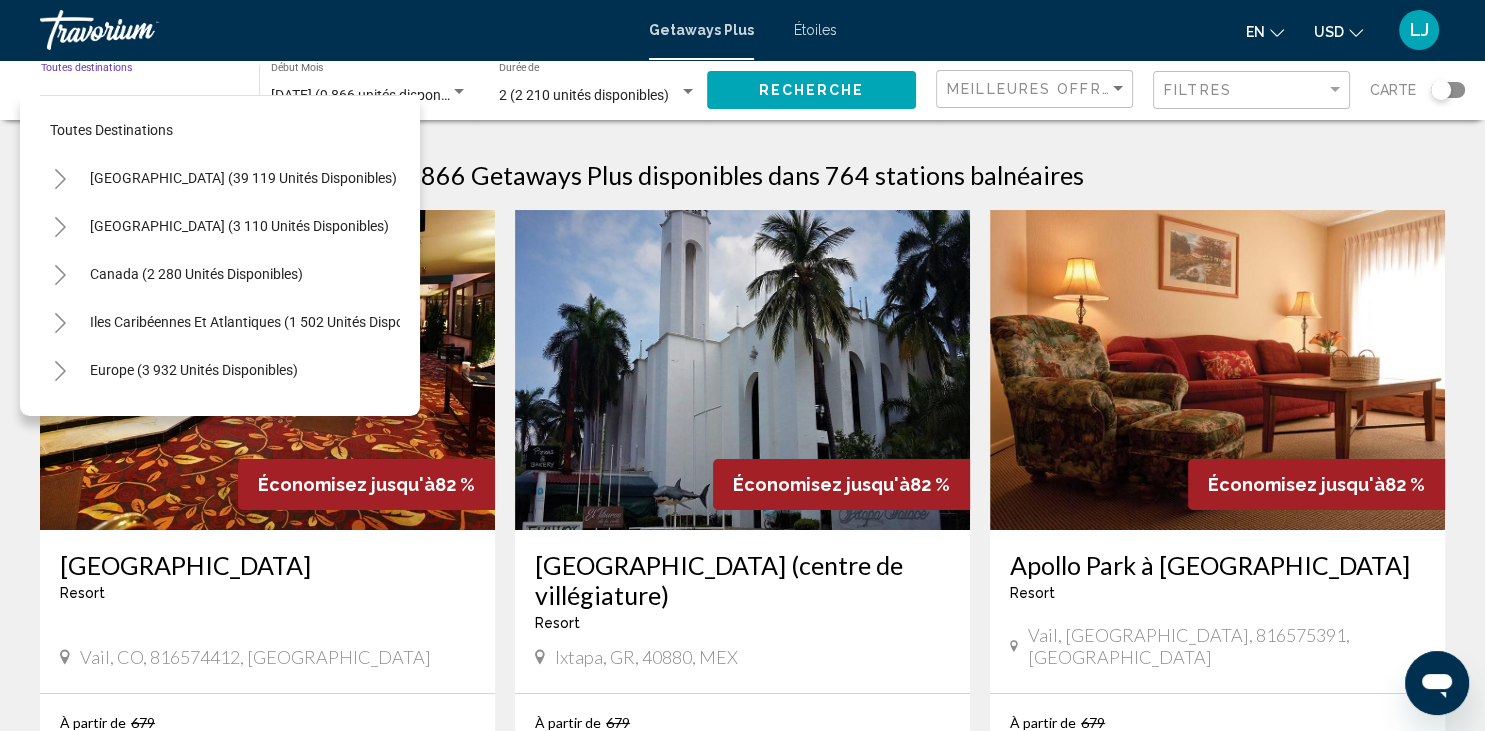 click 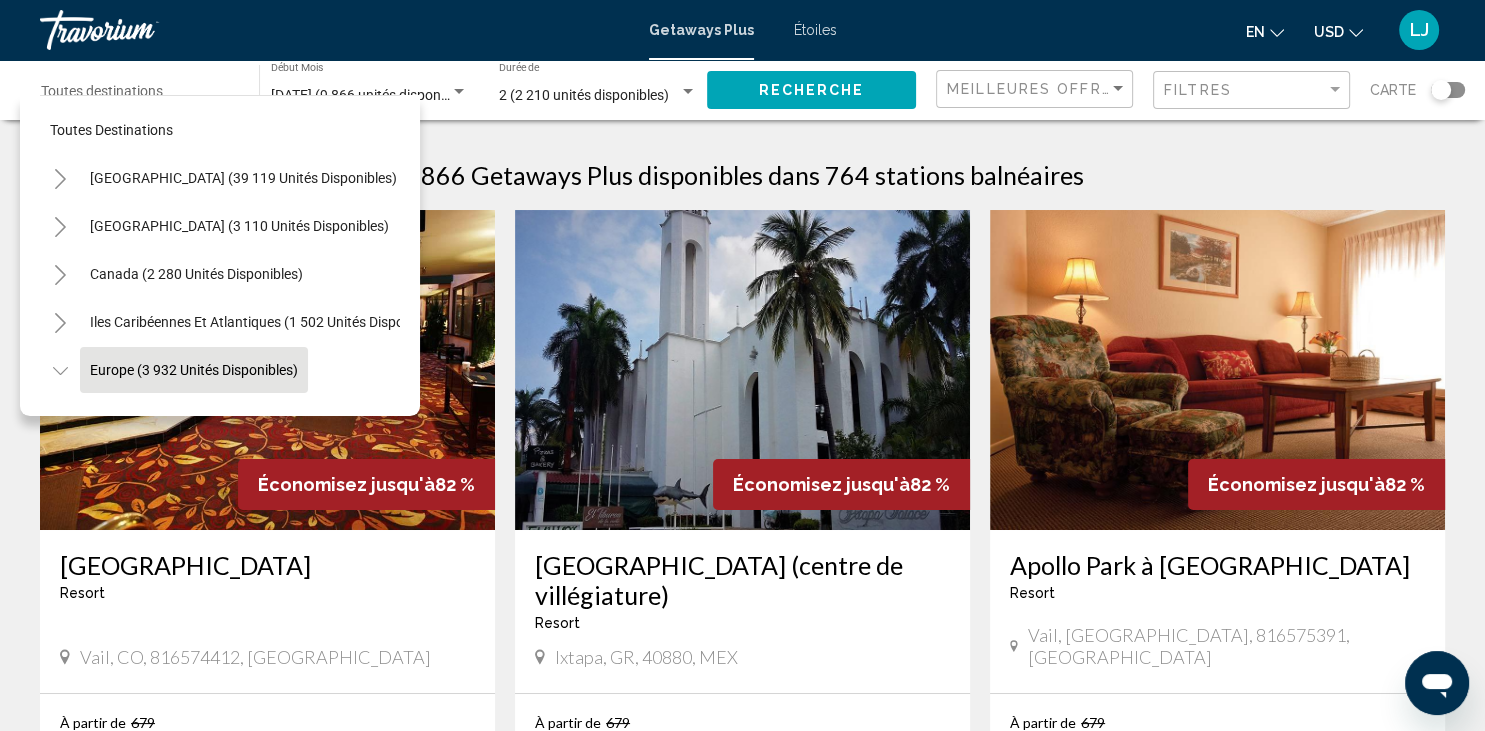 click on "Europe (3 932 unités disponibles)" at bounding box center (183, 1186) 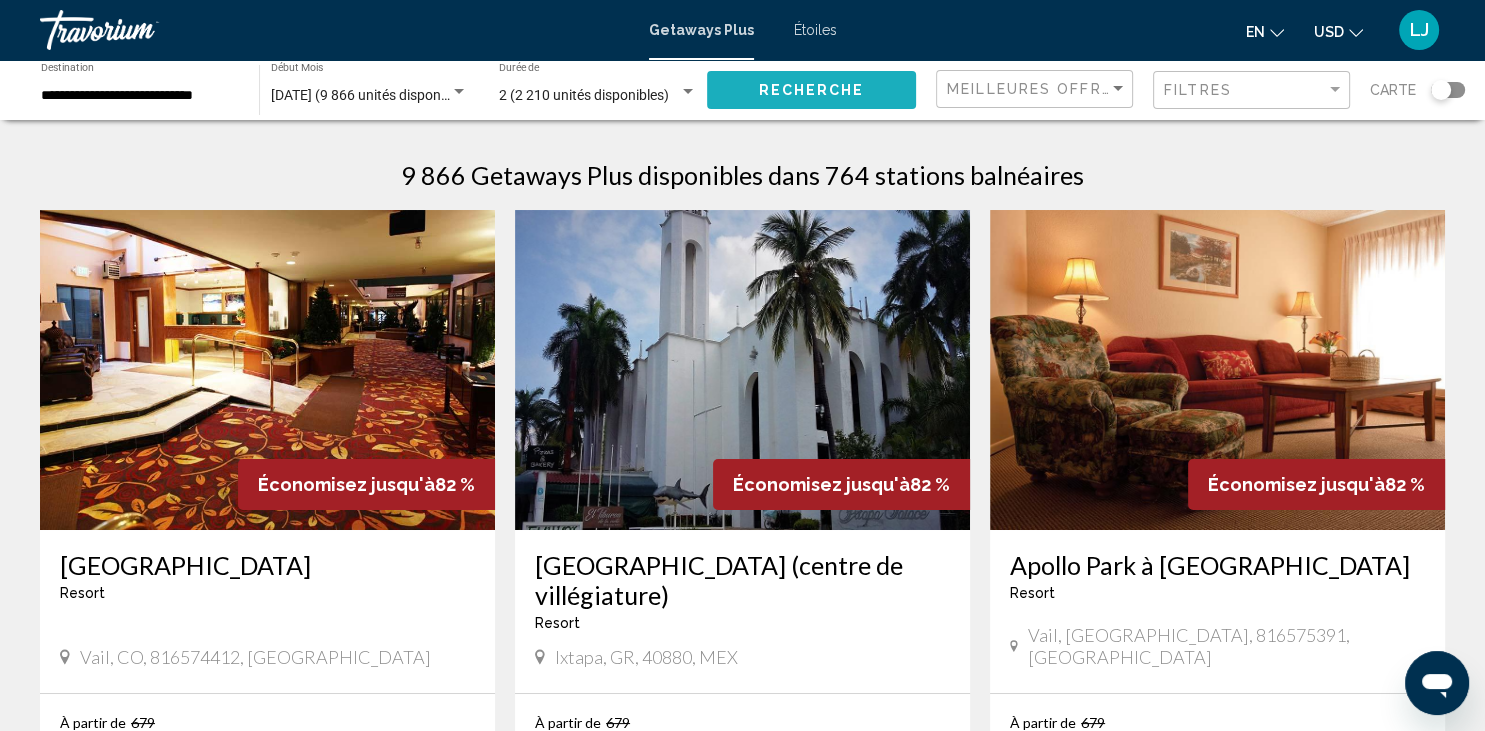 click on "Recherche" 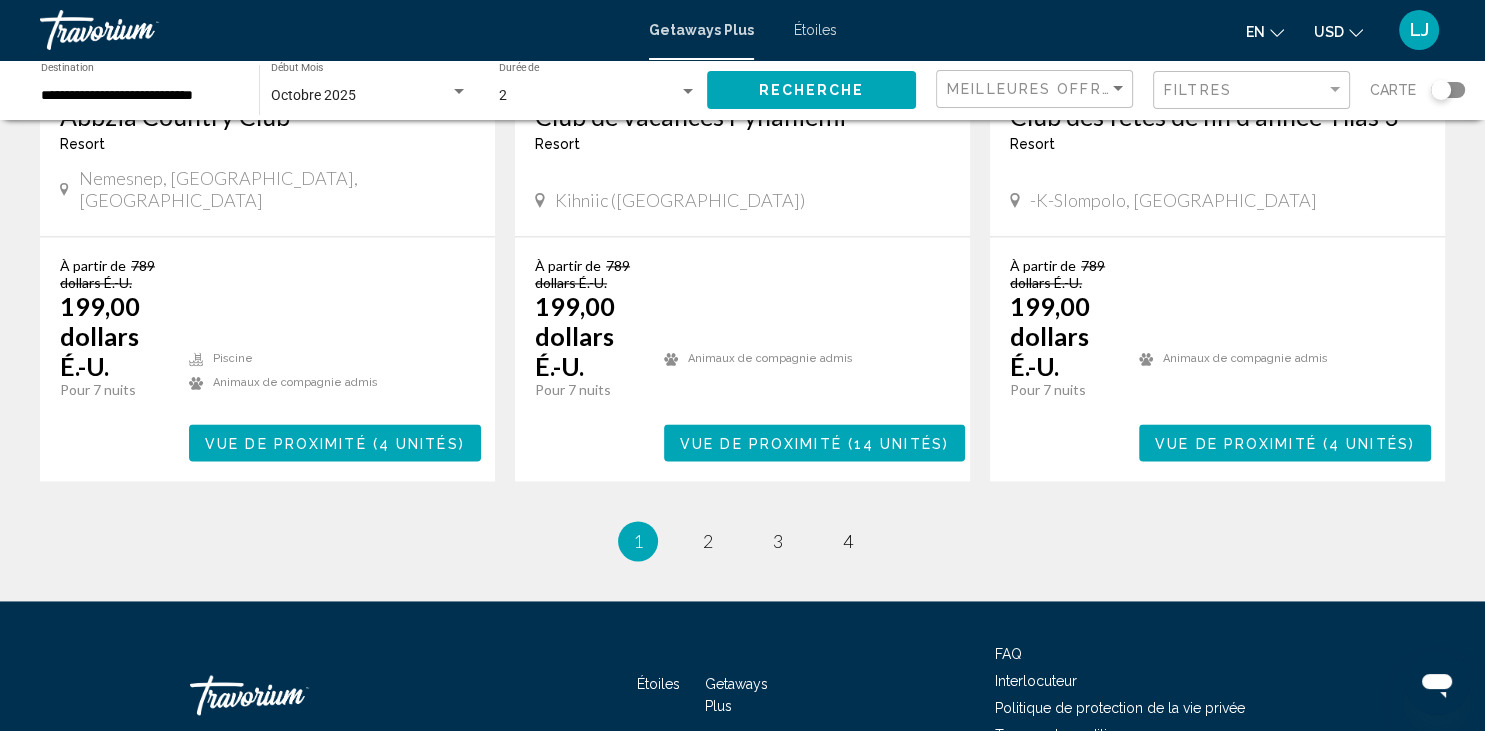 scroll, scrollTop: 2836, scrollLeft: 0, axis: vertical 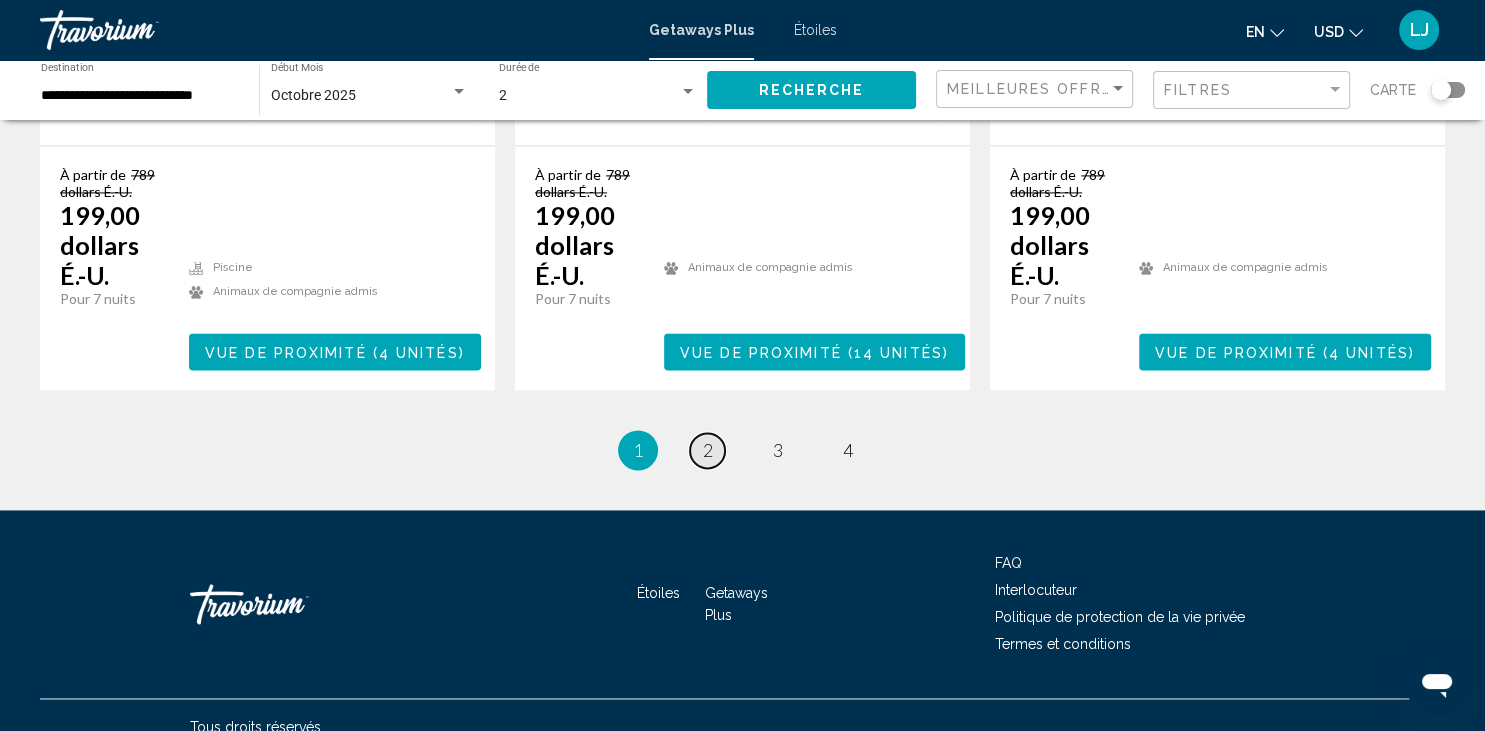 click on "page  2" at bounding box center (707, 450) 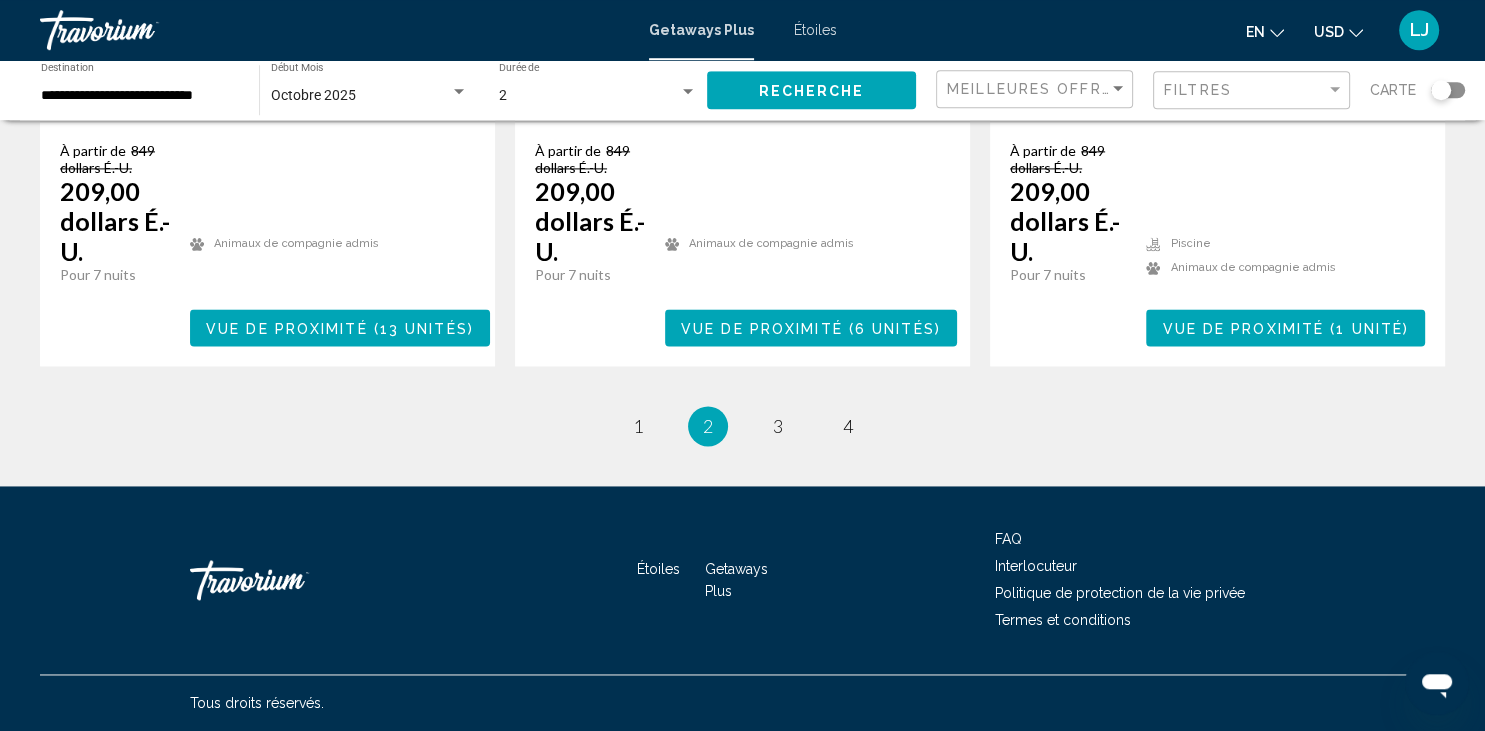 scroll, scrollTop: 2848, scrollLeft: 0, axis: vertical 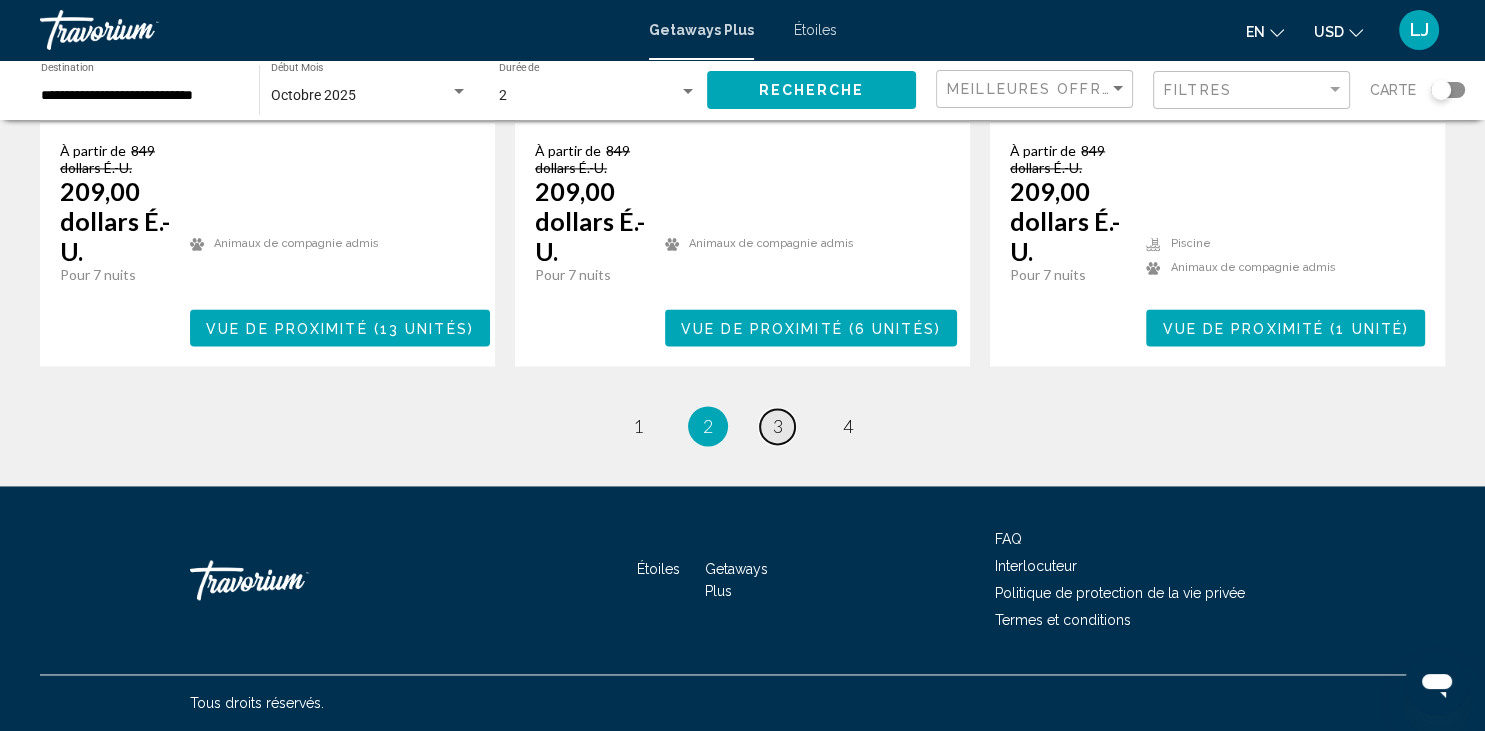 click on "3" at bounding box center (778, 426) 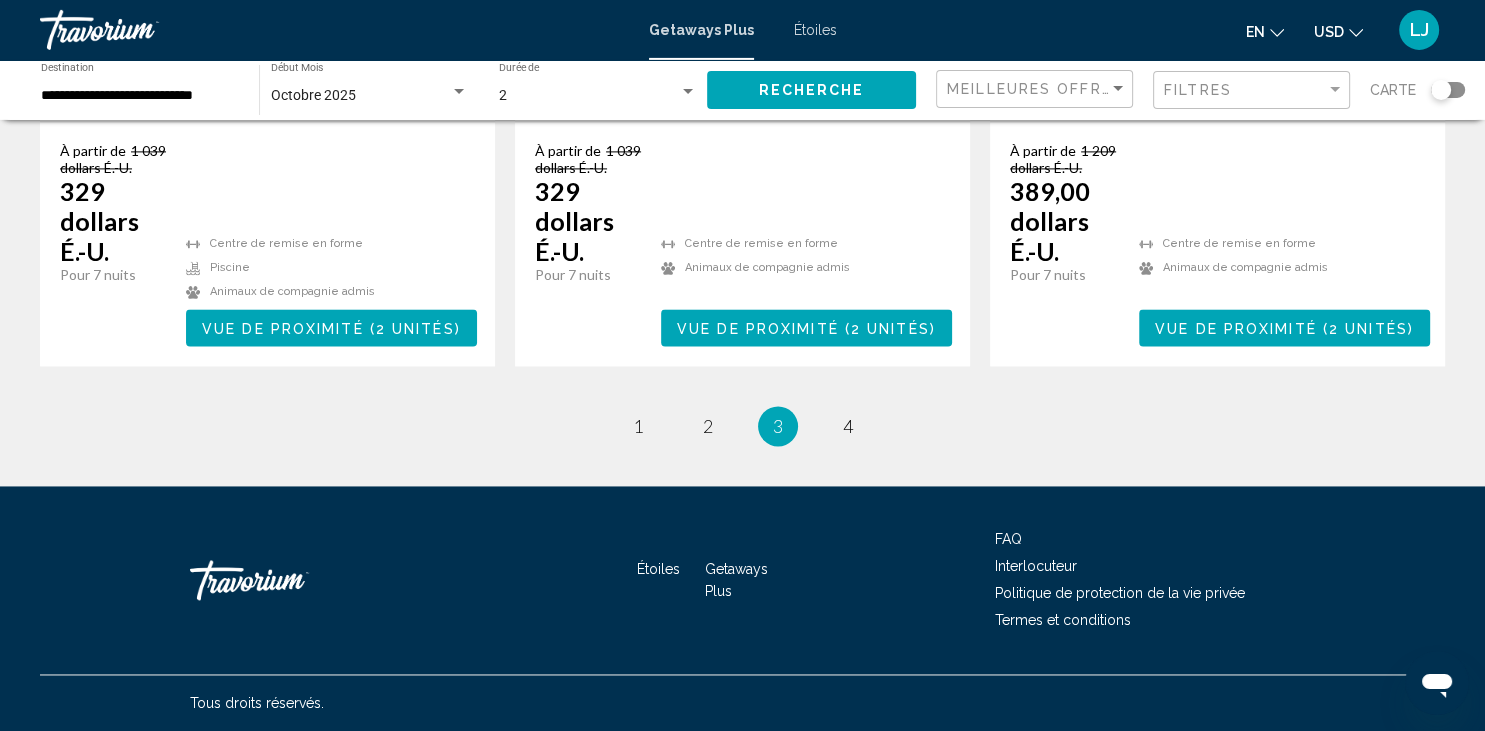 scroll, scrollTop: 2849, scrollLeft: 0, axis: vertical 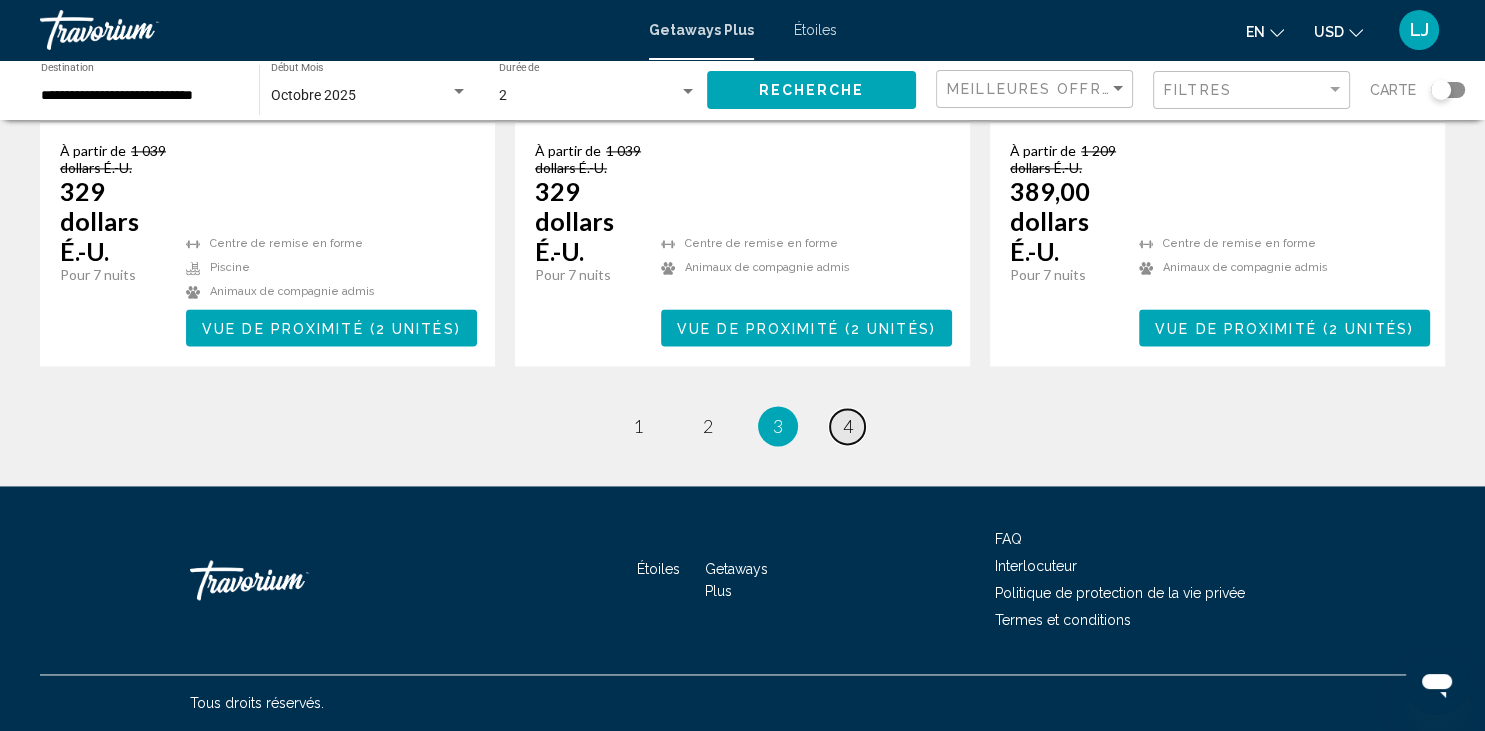 click on "page  4" at bounding box center [847, 426] 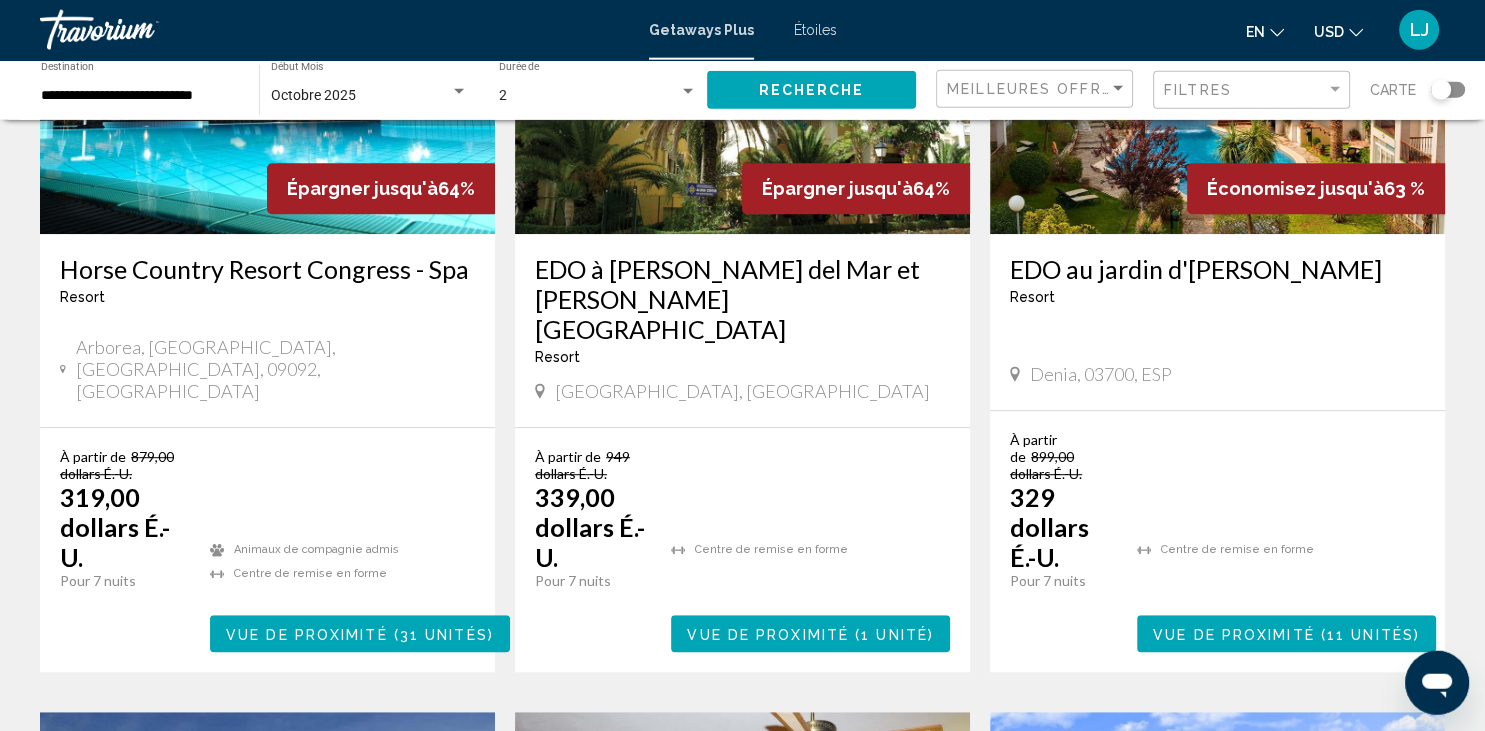 scroll, scrollTop: 1056, scrollLeft: 0, axis: vertical 